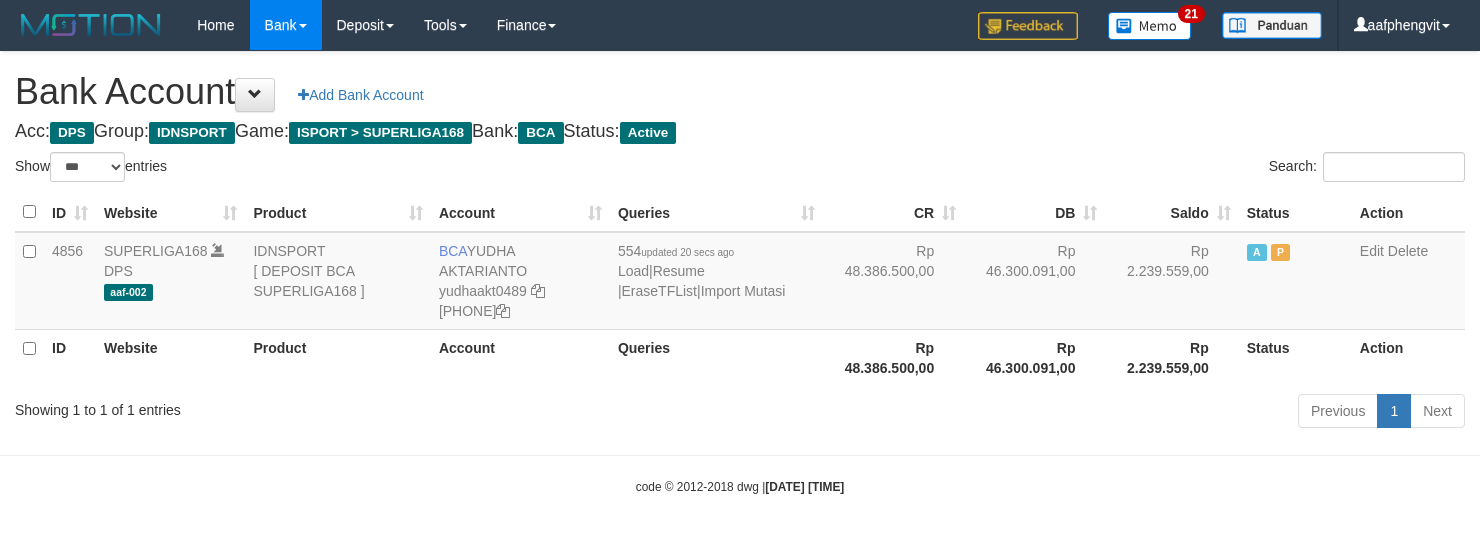 select on "***" 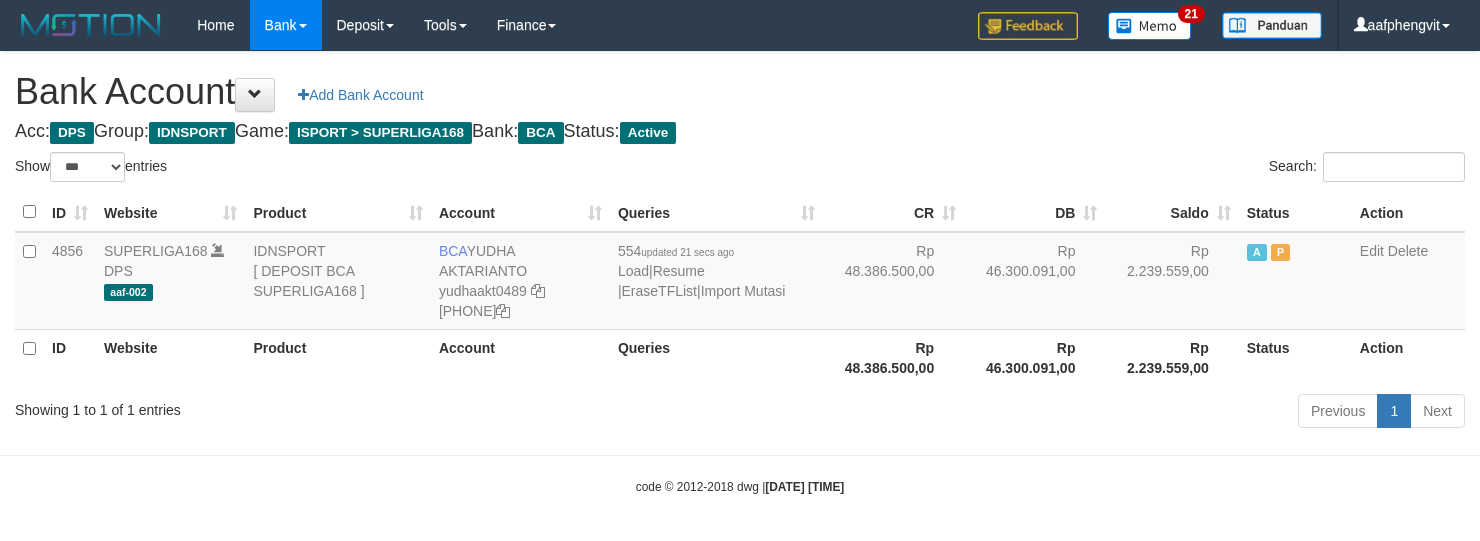 select on "***" 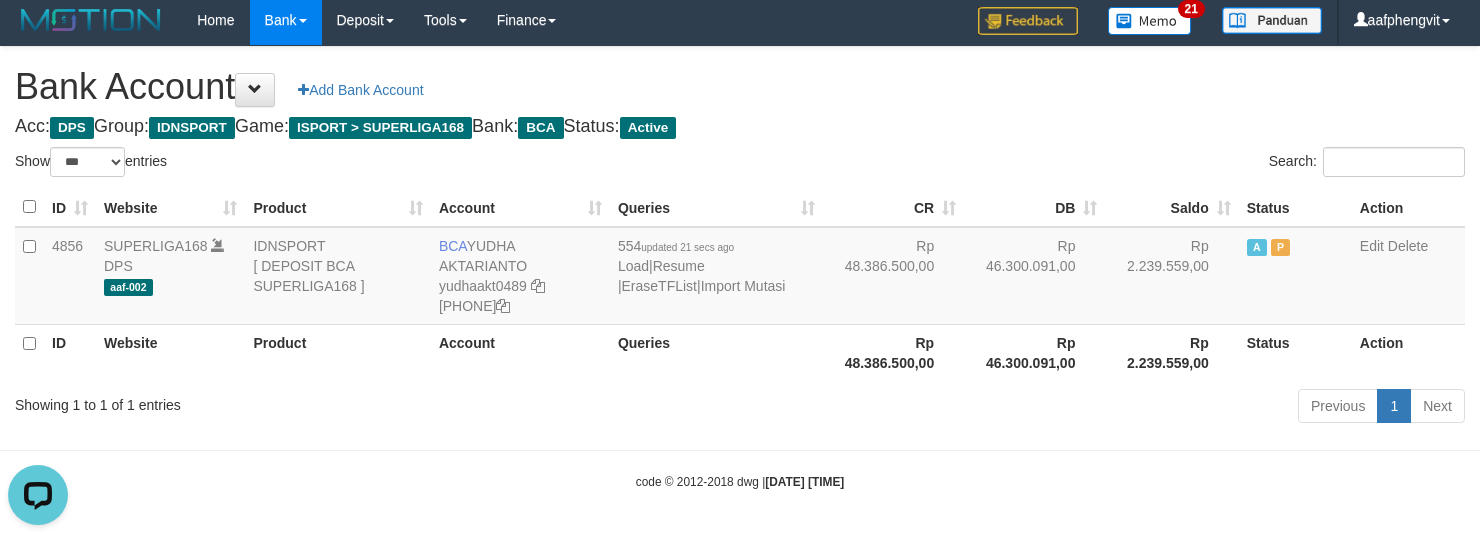scroll, scrollTop: 0, scrollLeft: 0, axis: both 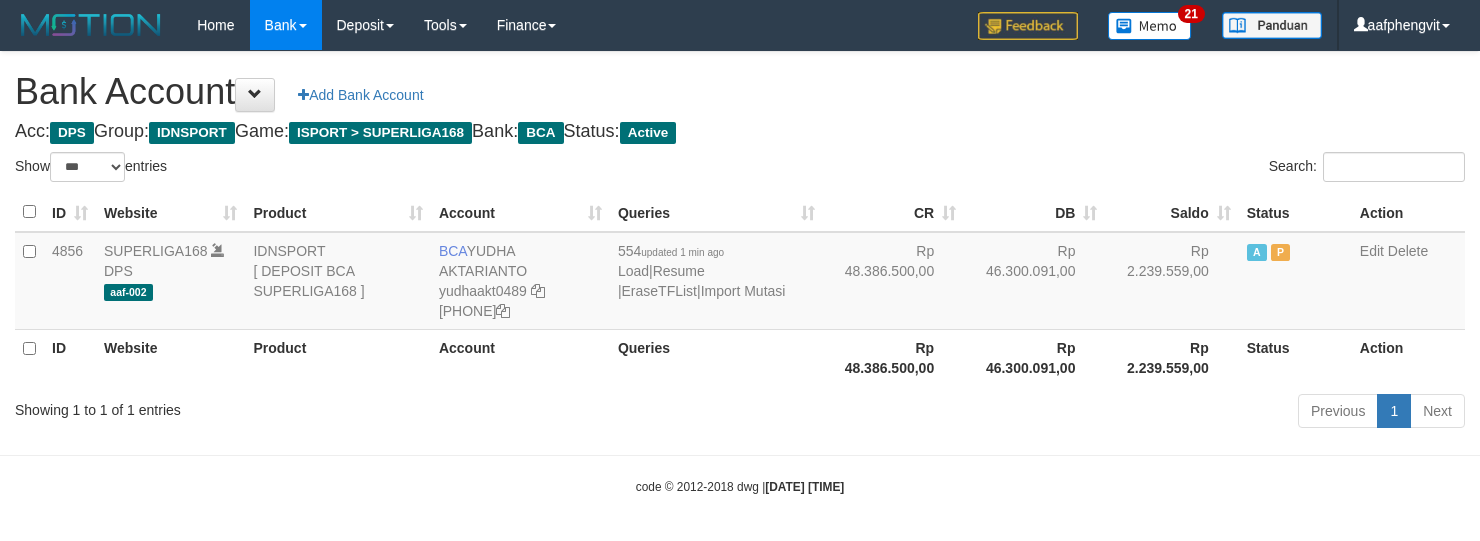 select on "***" 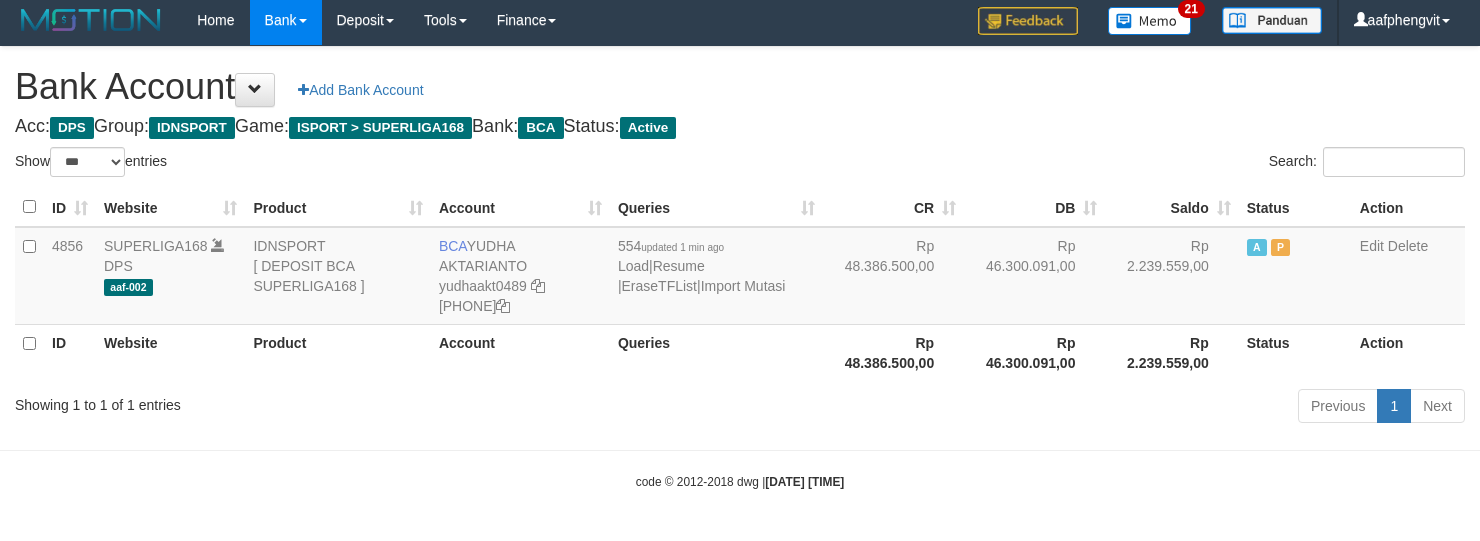 click on "Previous 1 Next" at bounding box center (1048, 408) 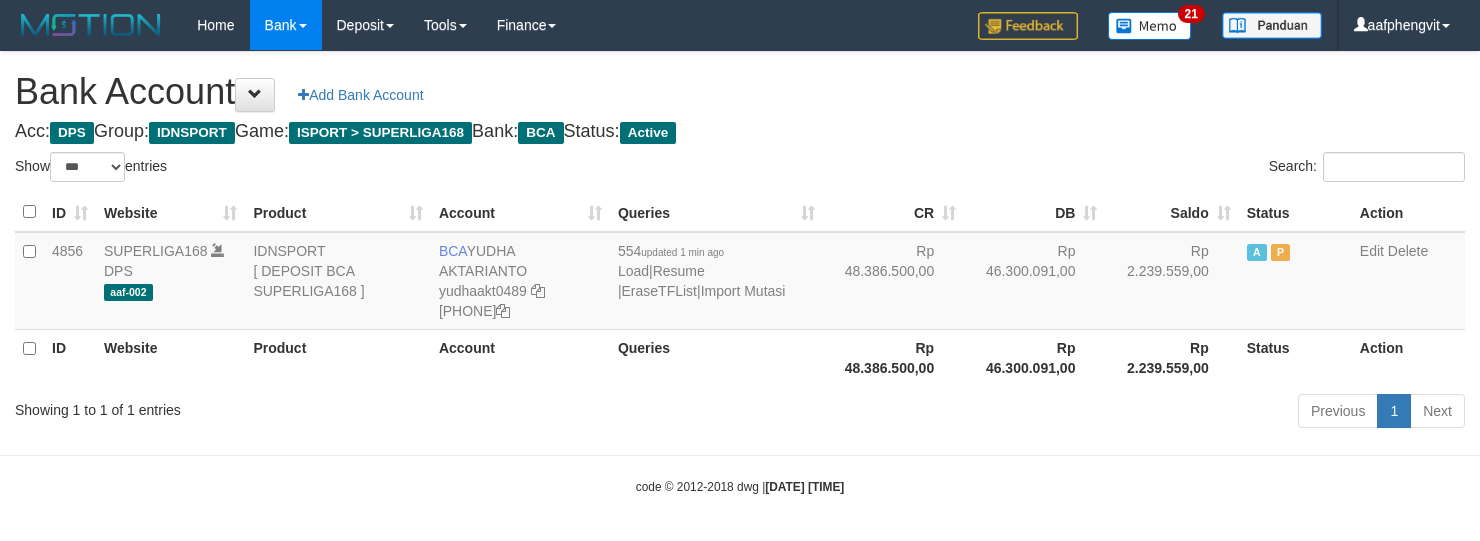 select on "***" 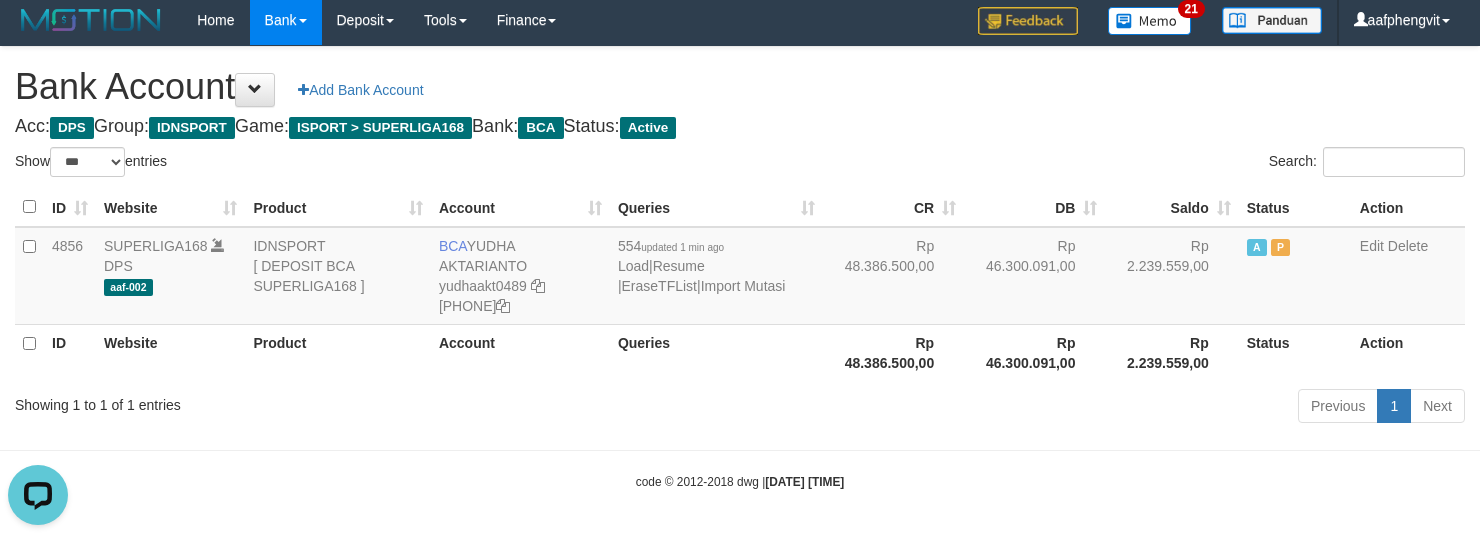 scroll, scrollTop: 0, scrollLeft: 0, axis: both 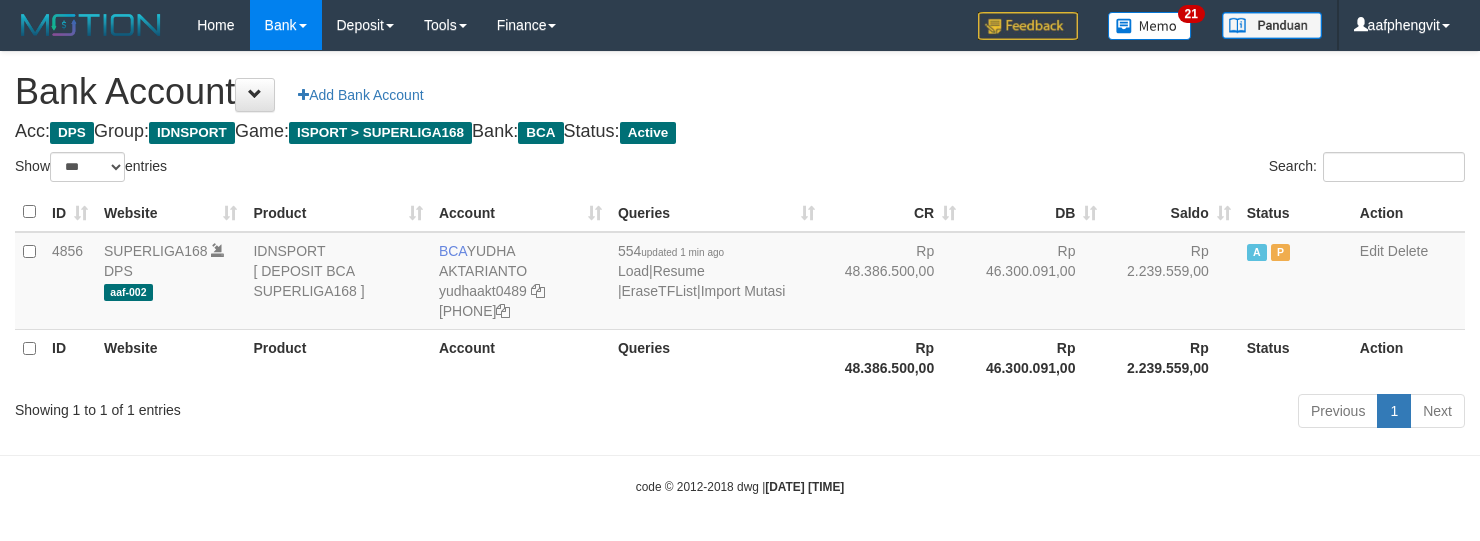 select on "***" 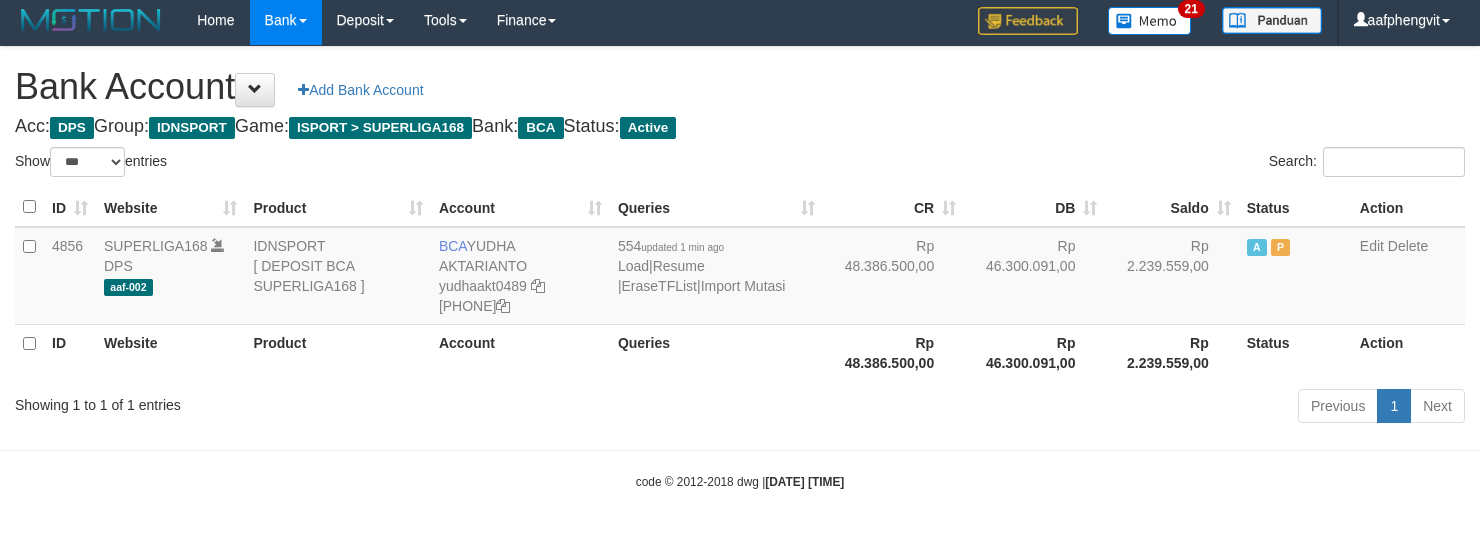 click on "Queries" at bounding box center (716, 352) 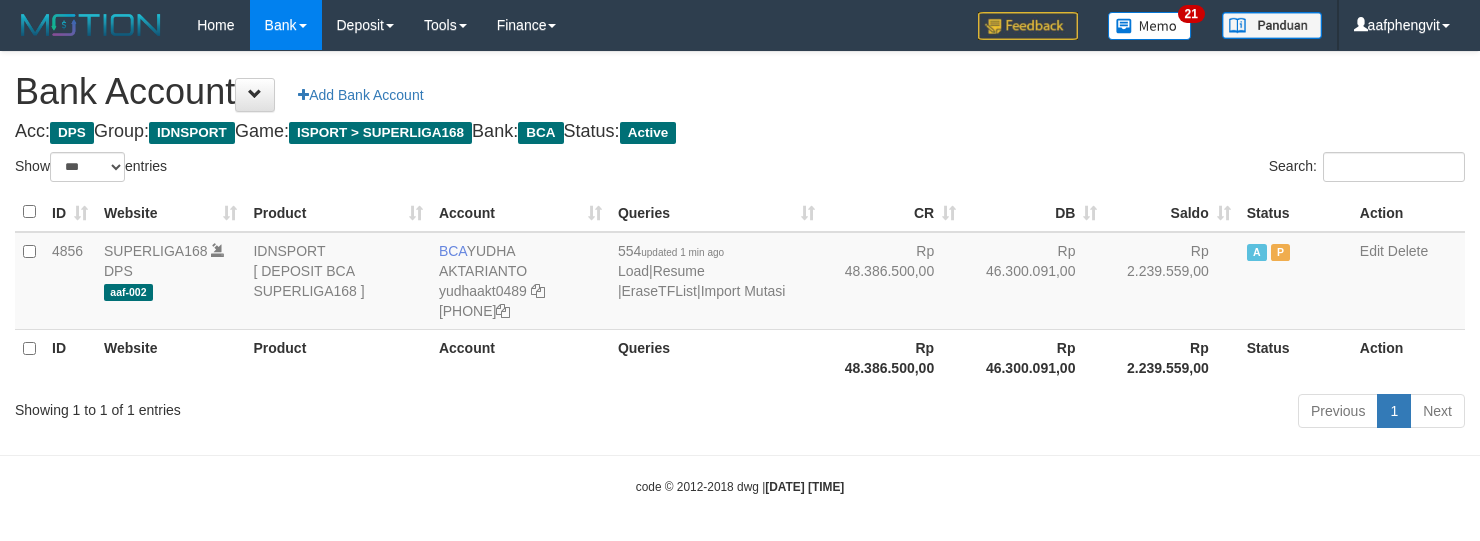 select on "***" 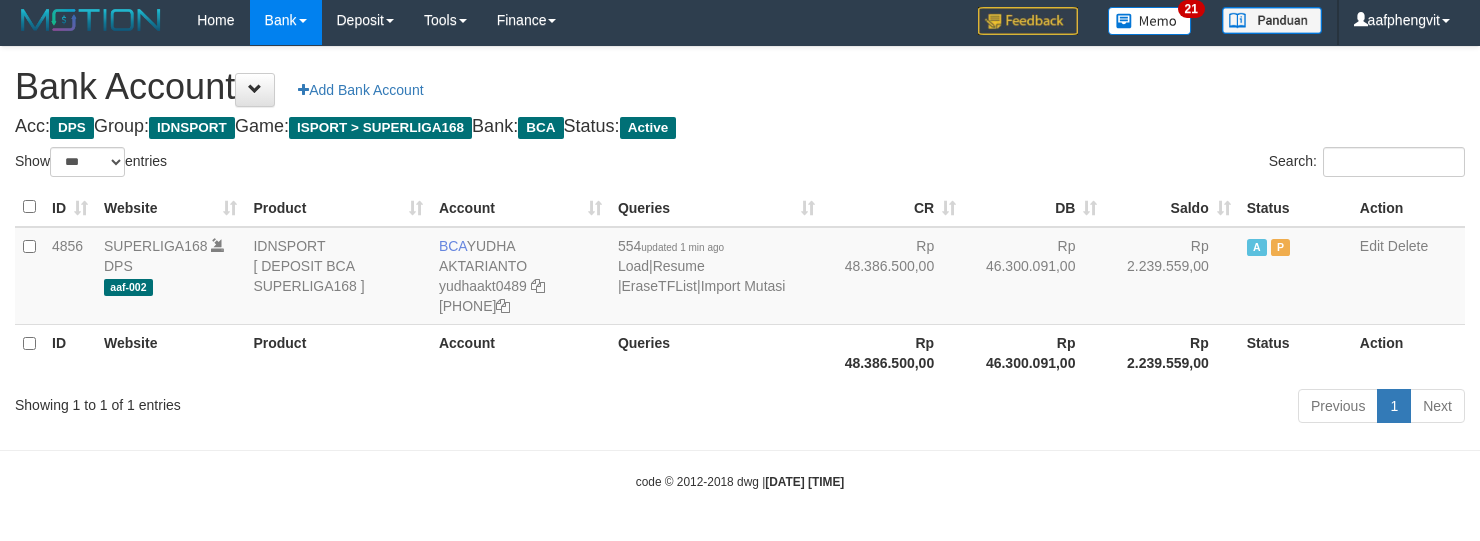 click on "Queries" at bounding box center [716, 352] 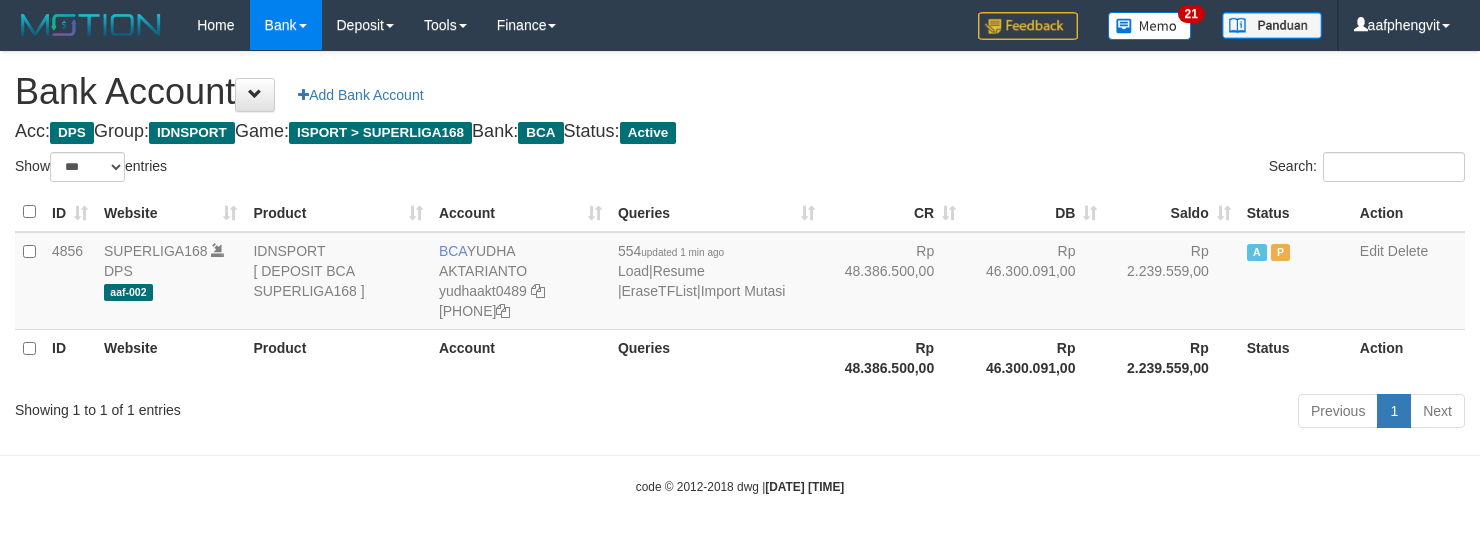 select on "***" 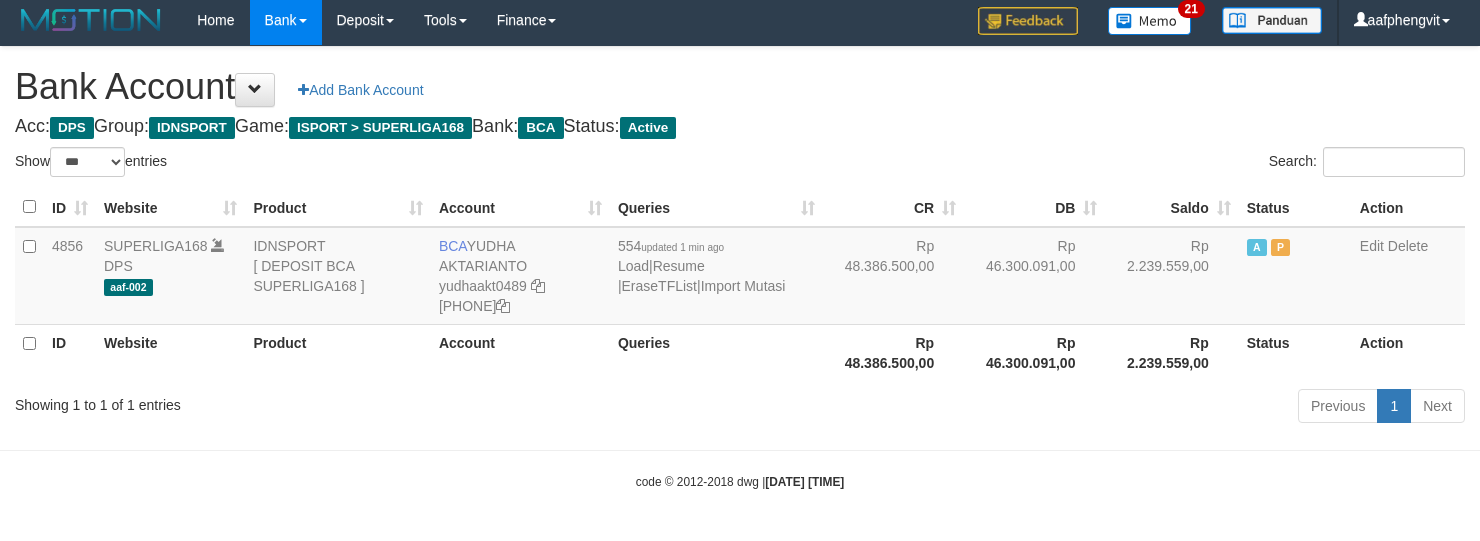 click on "Queries" at bounding box center (716, 352) 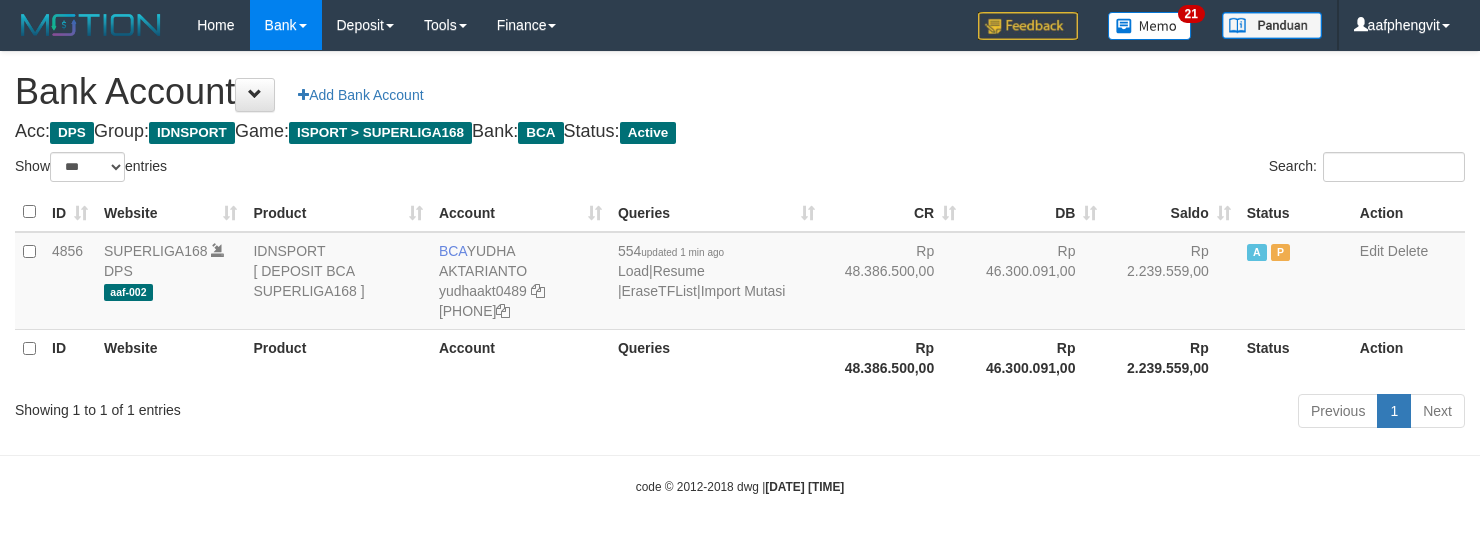select on "***" 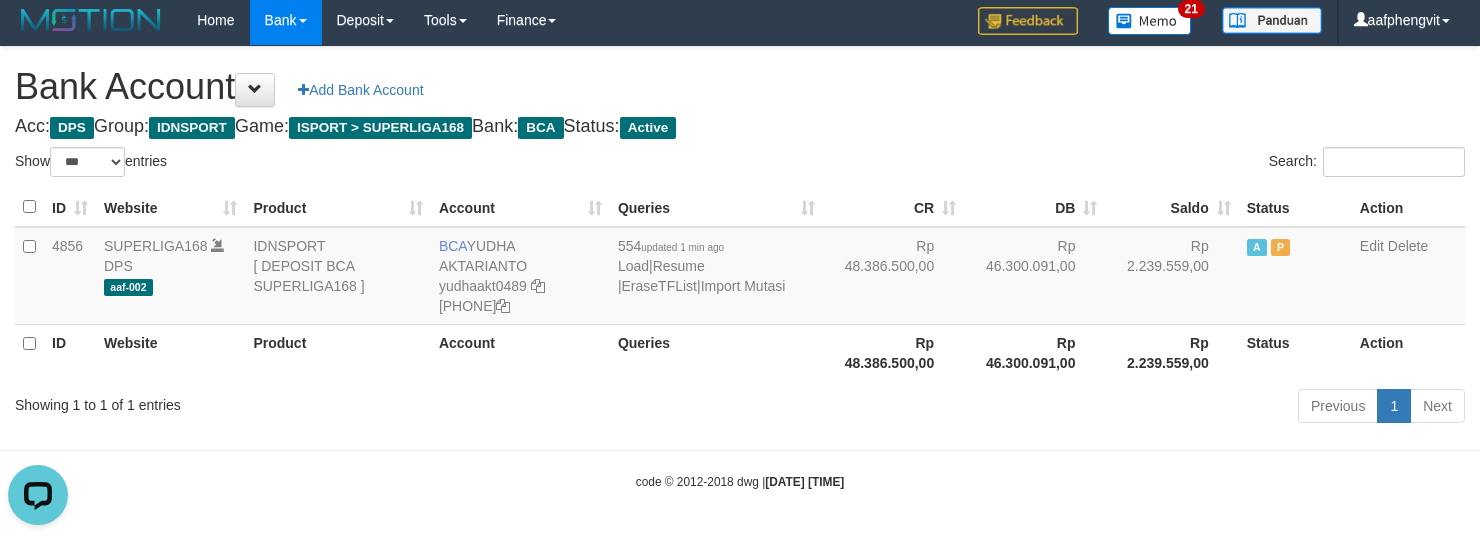 scroll, scrollTop: 0, scrollLeft: 0, axis: both 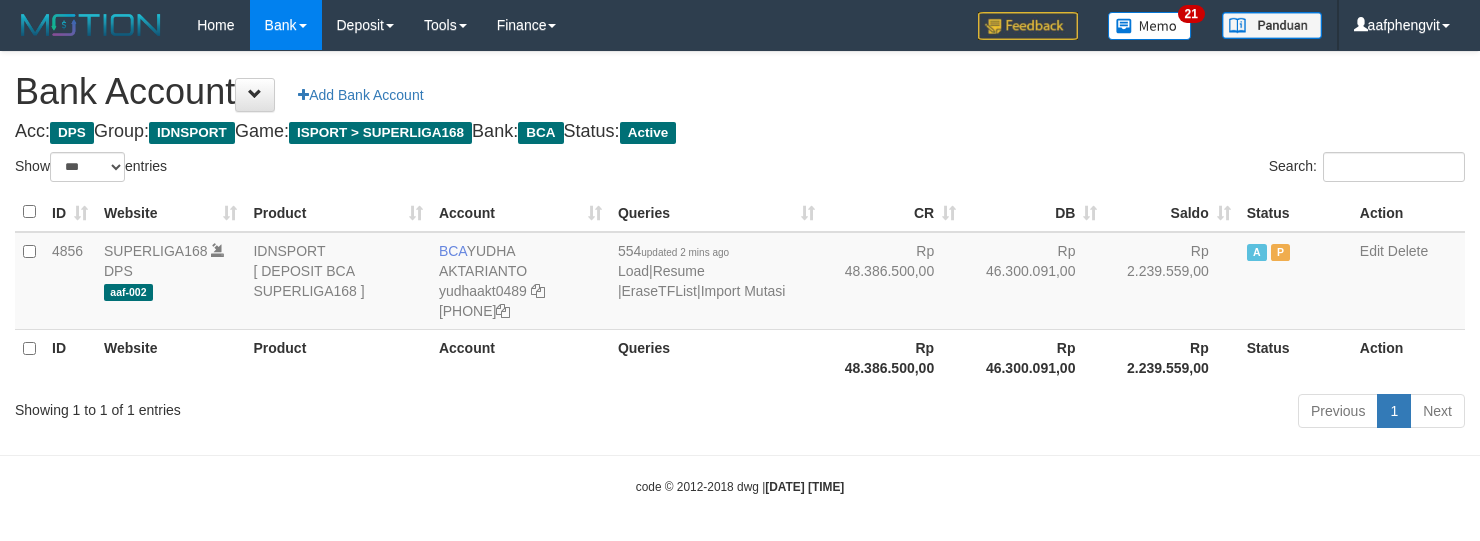 select on "***" 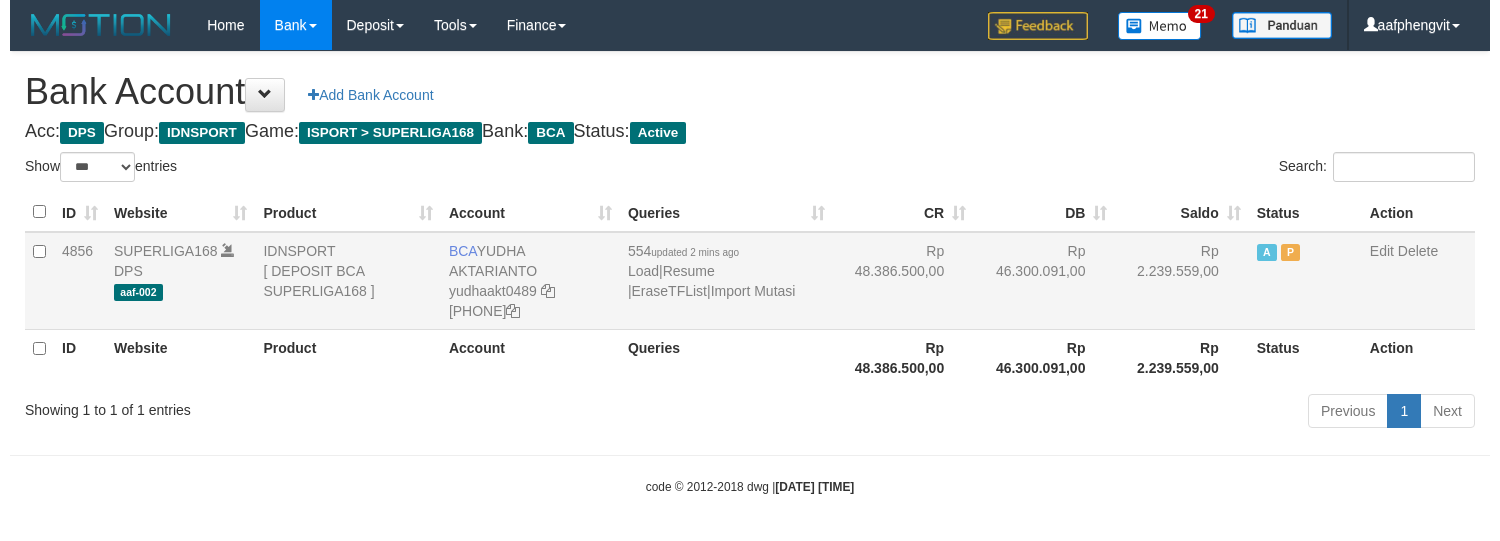 scroll, scrollTop: 6, scrollLeft: 0, axis: vertical 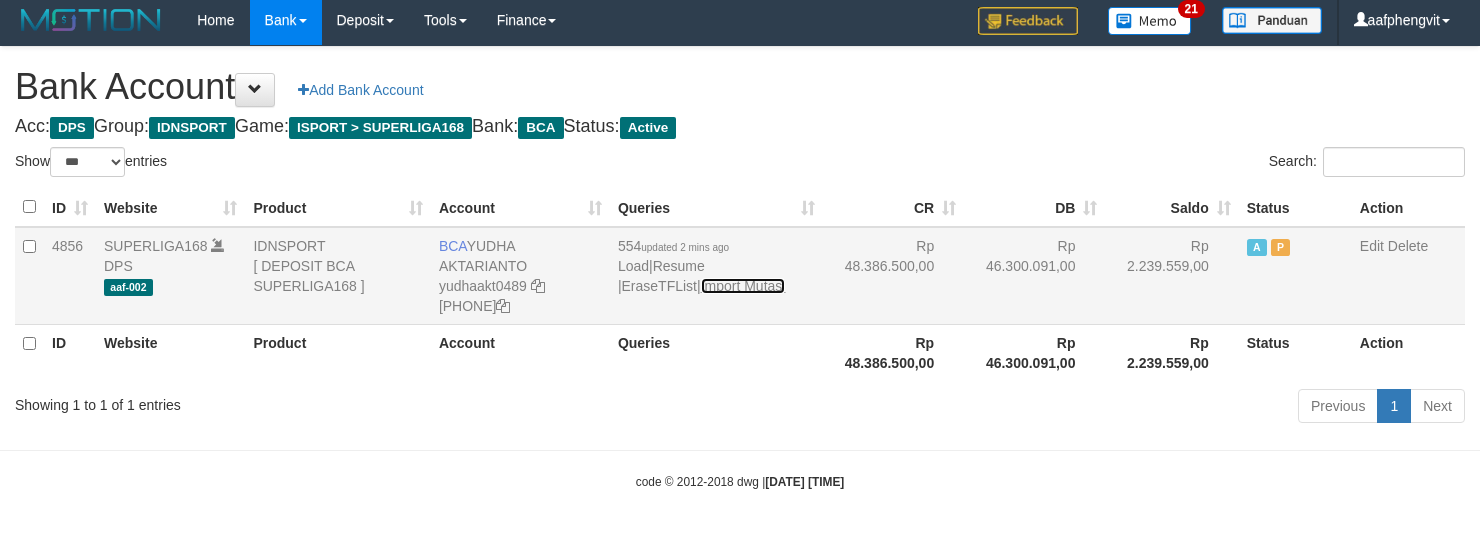 click on "Import Mutasi" at bounding box center (743, 286) 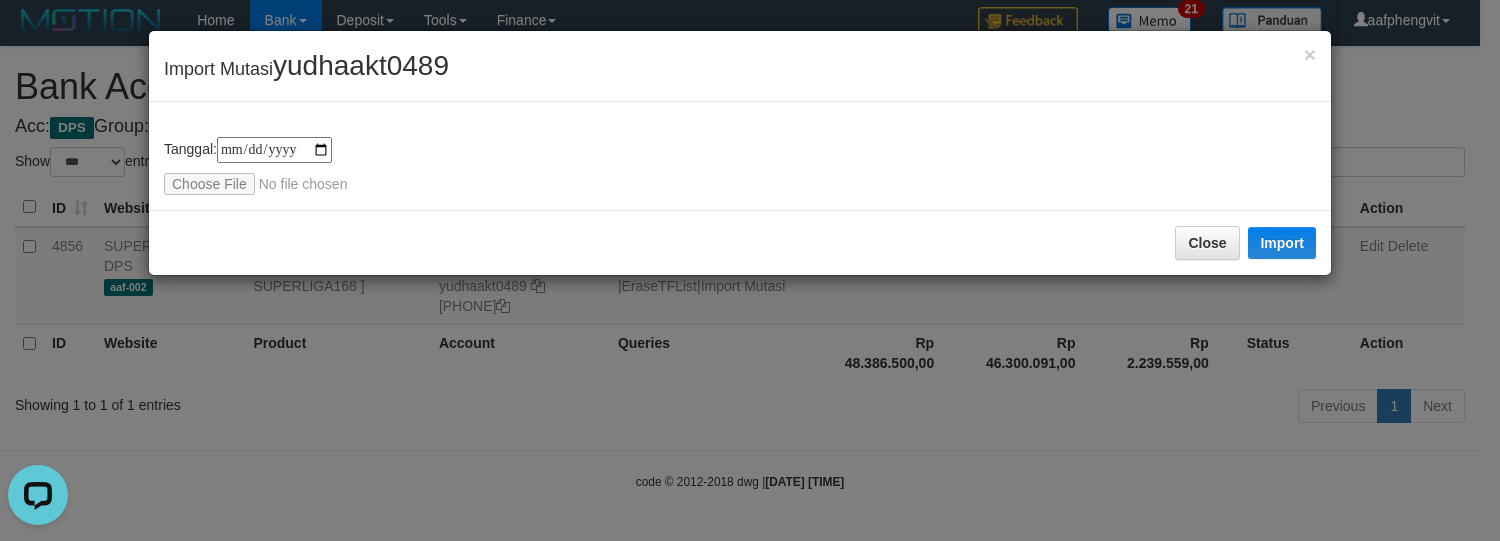 scroll, scrollTop: 0, scrollLeft: 0, axis: both 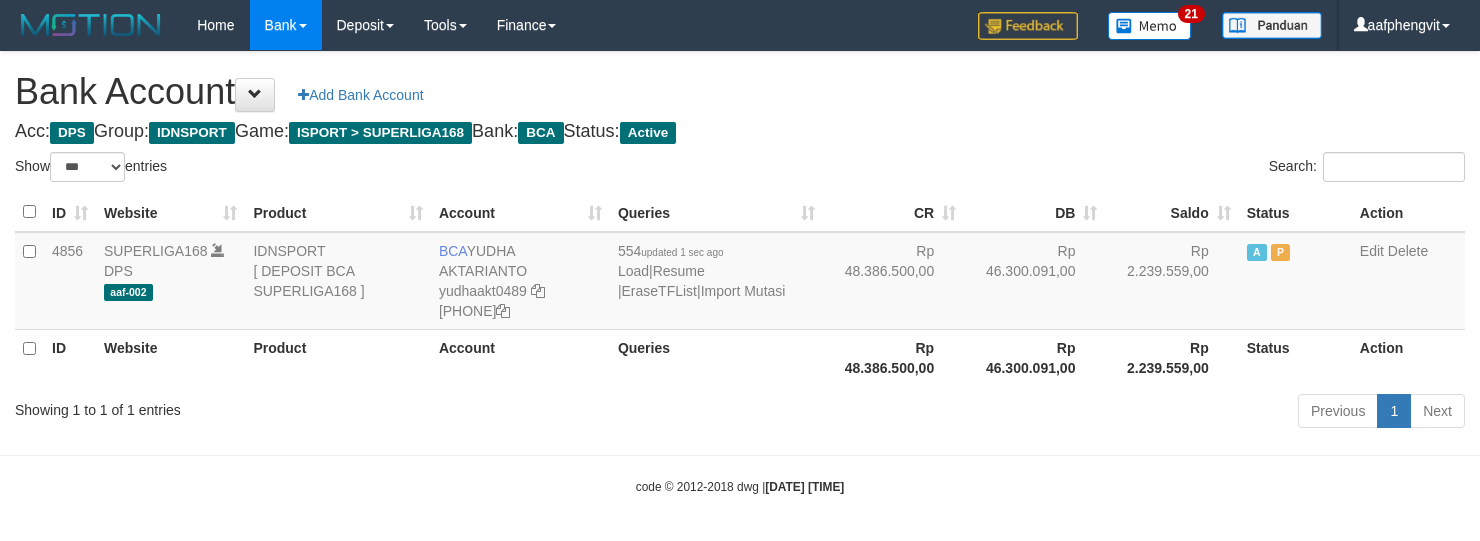select on "***" 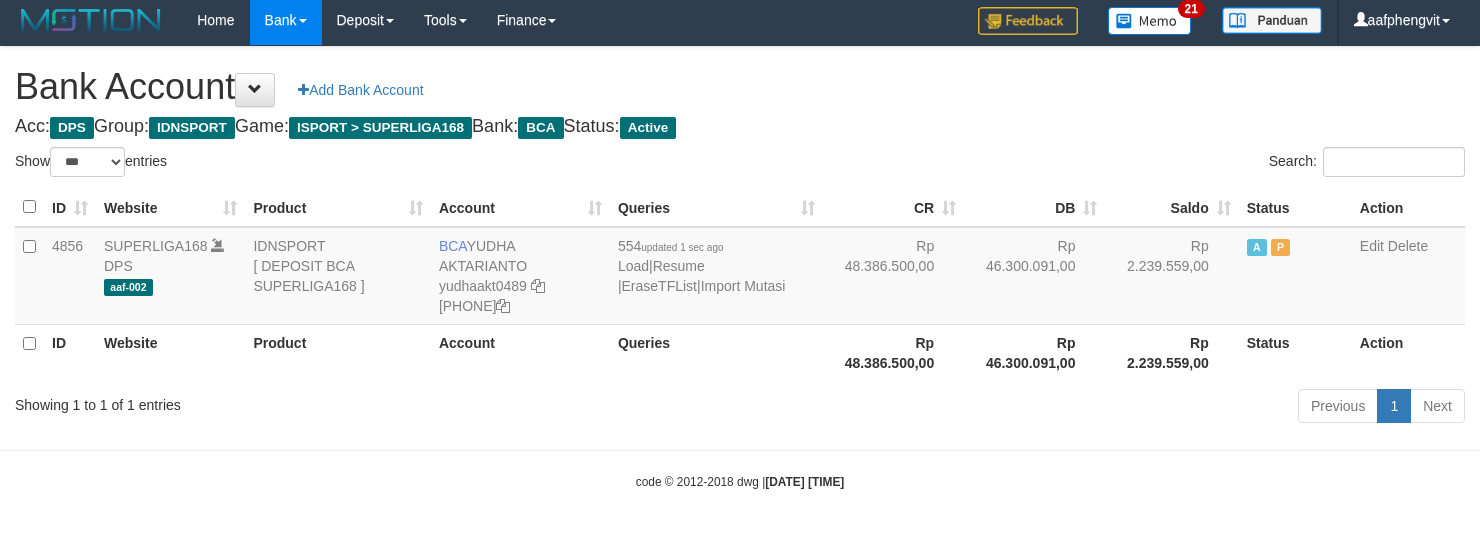 drag, startPoint x: 945, startPoint y: 104, endPoint x: 938, endPoint y: 78, distance: 26.925823 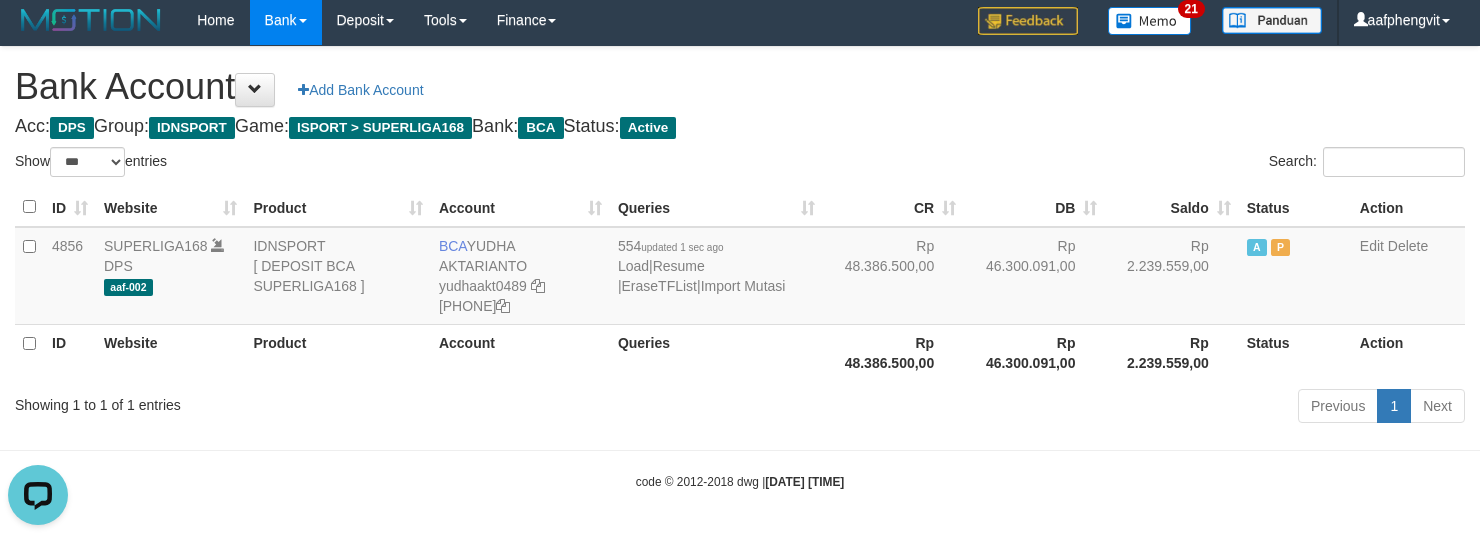 scroll, scrollTop: 0, scrollLeft: 0, axis: both 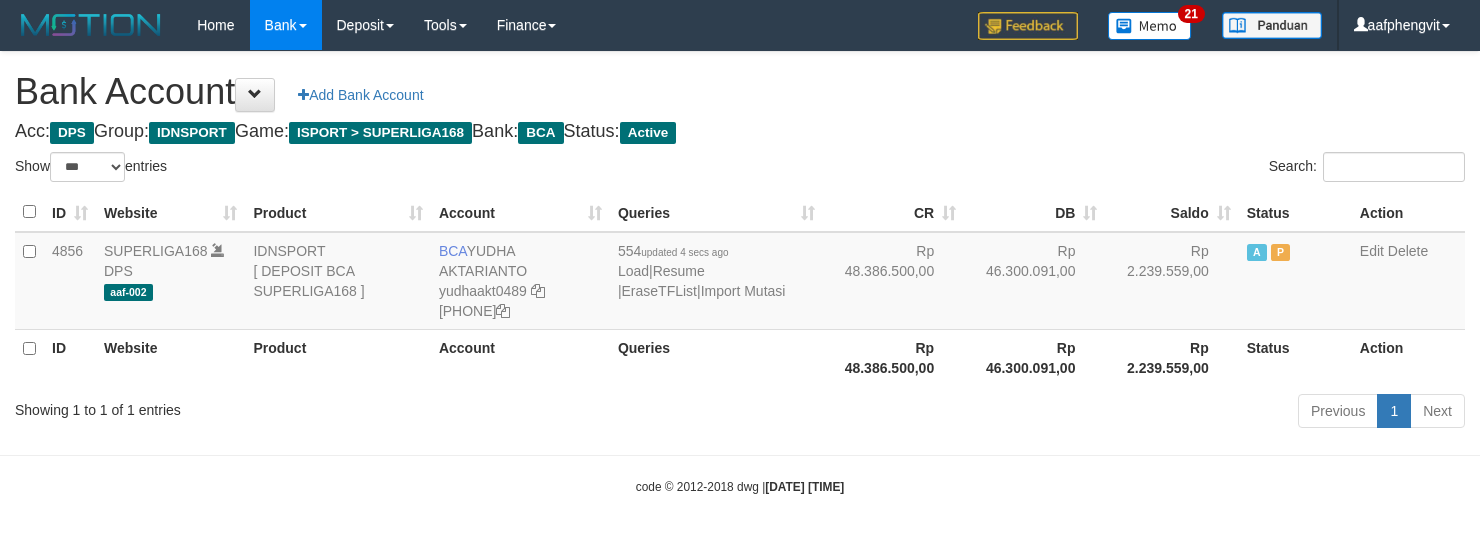 select on "***" 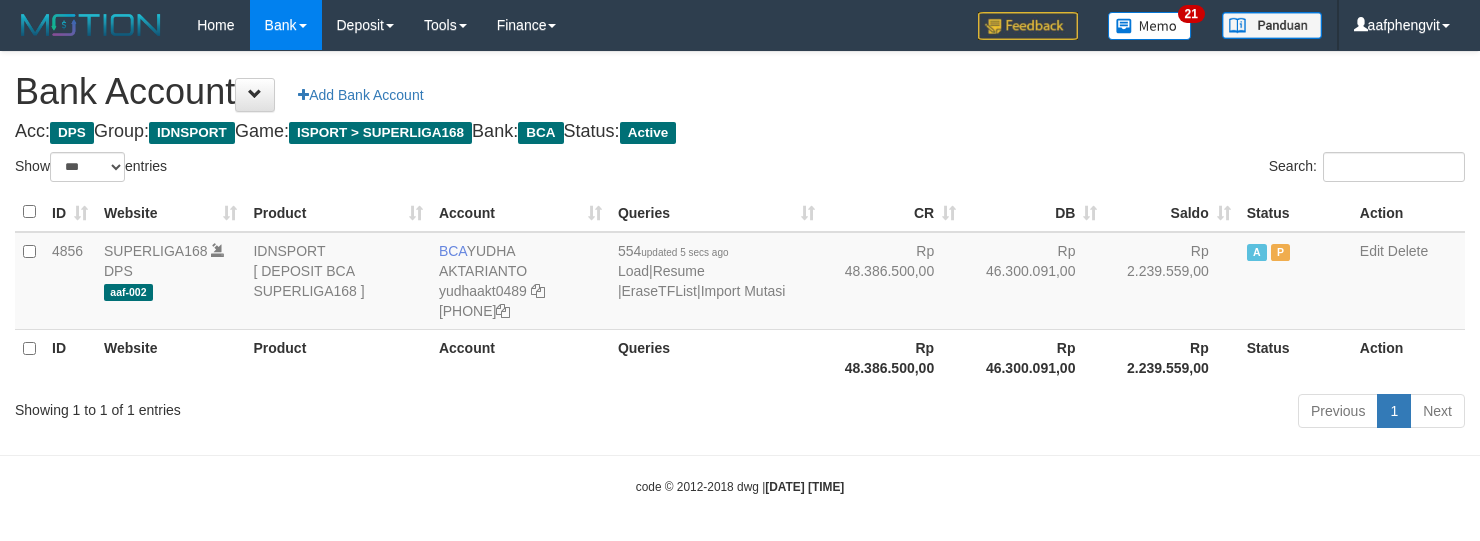 select on "***" 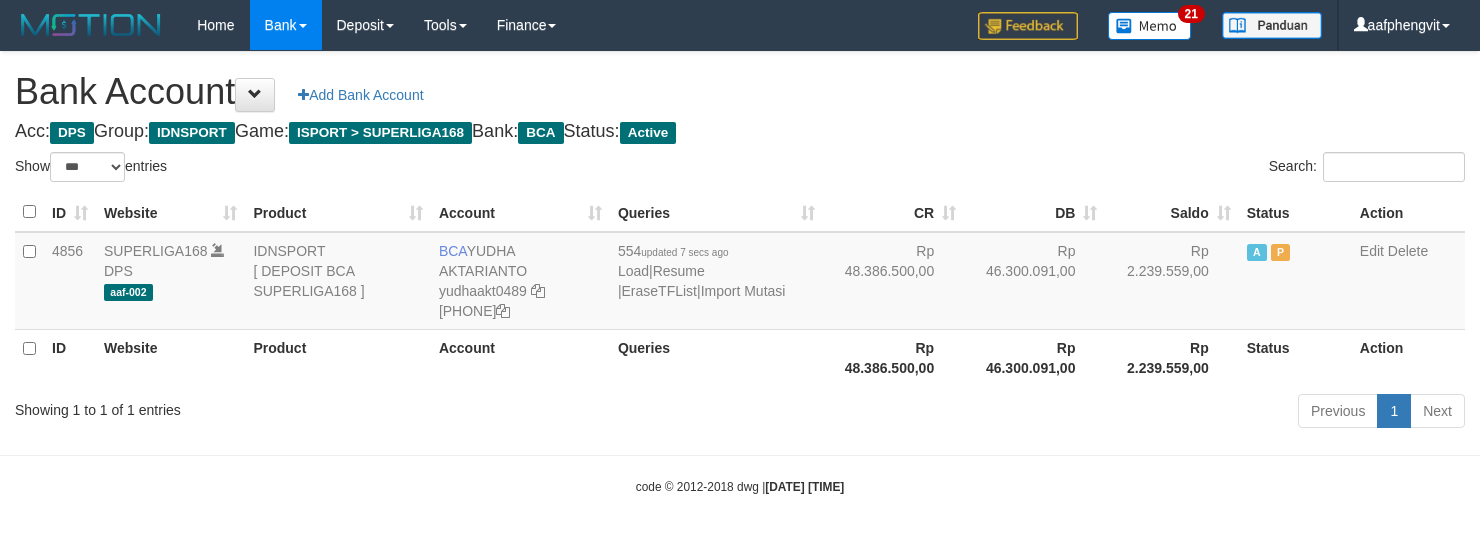 select on "***" 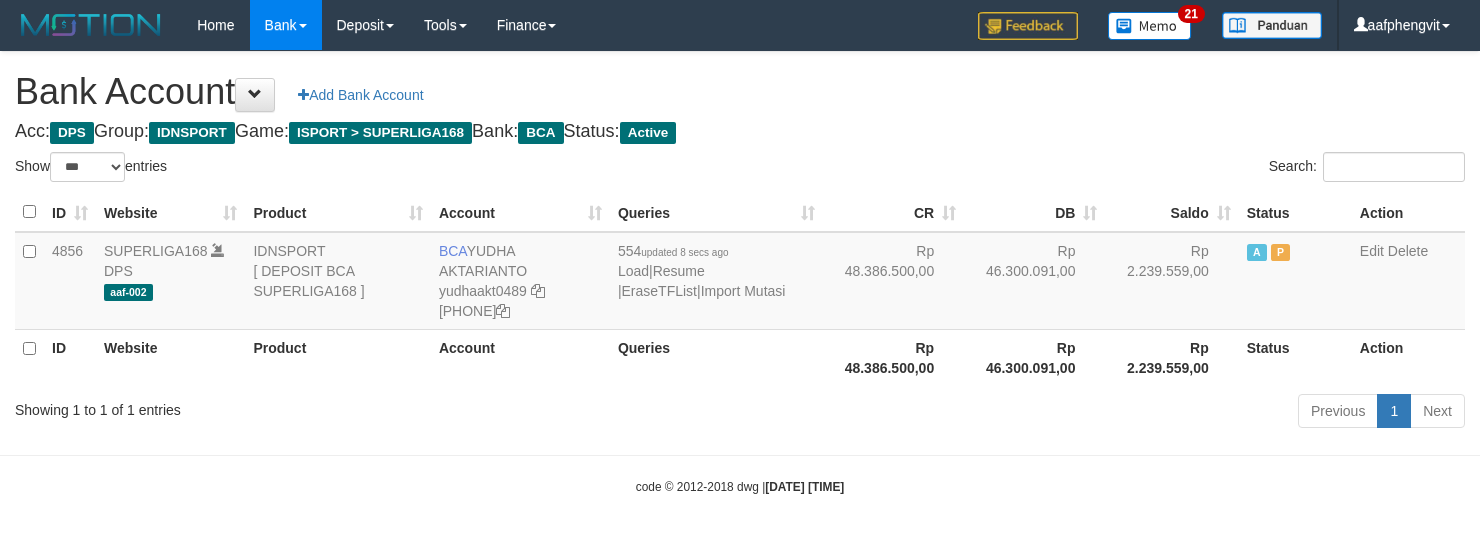 select on "***" 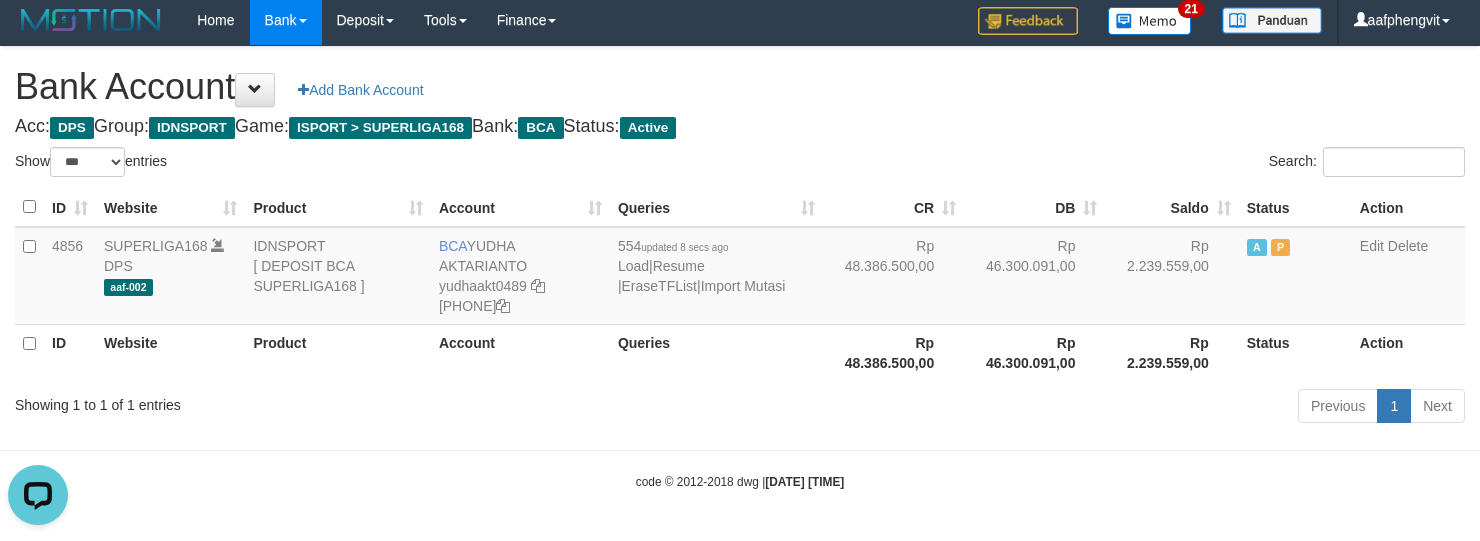 scroll, scrollTop: 0, scrollLeft: 0, axis: both 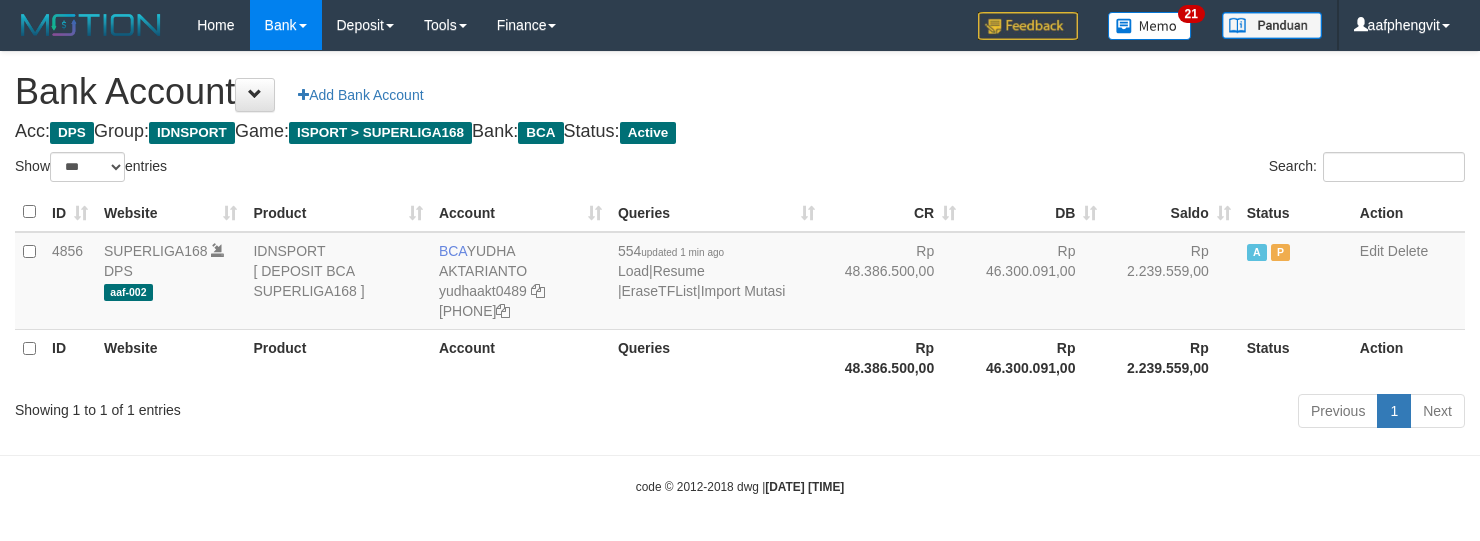select on "***" 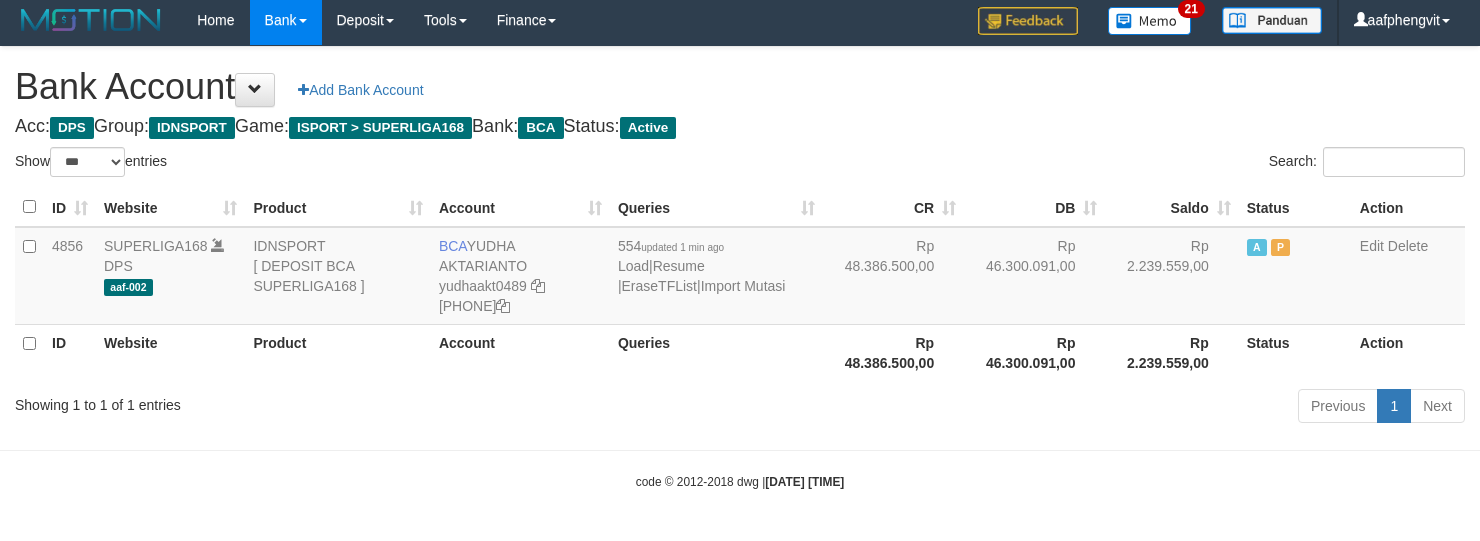 click on "Account" at bounding box center [520, 352] 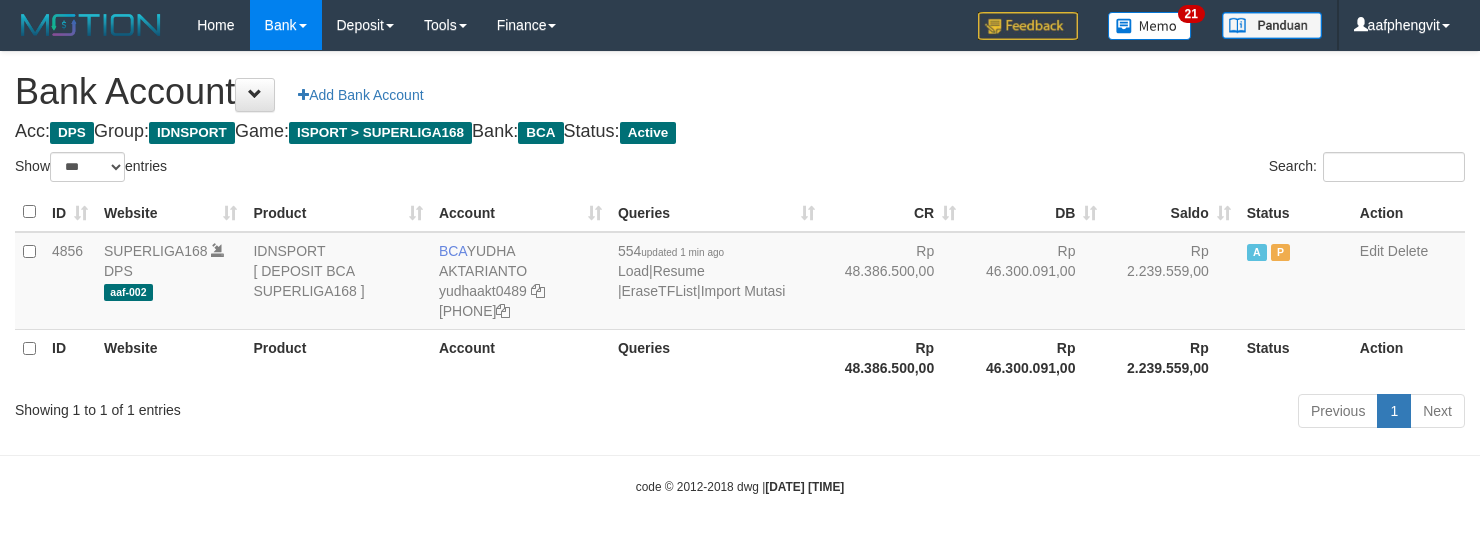 select on "***" 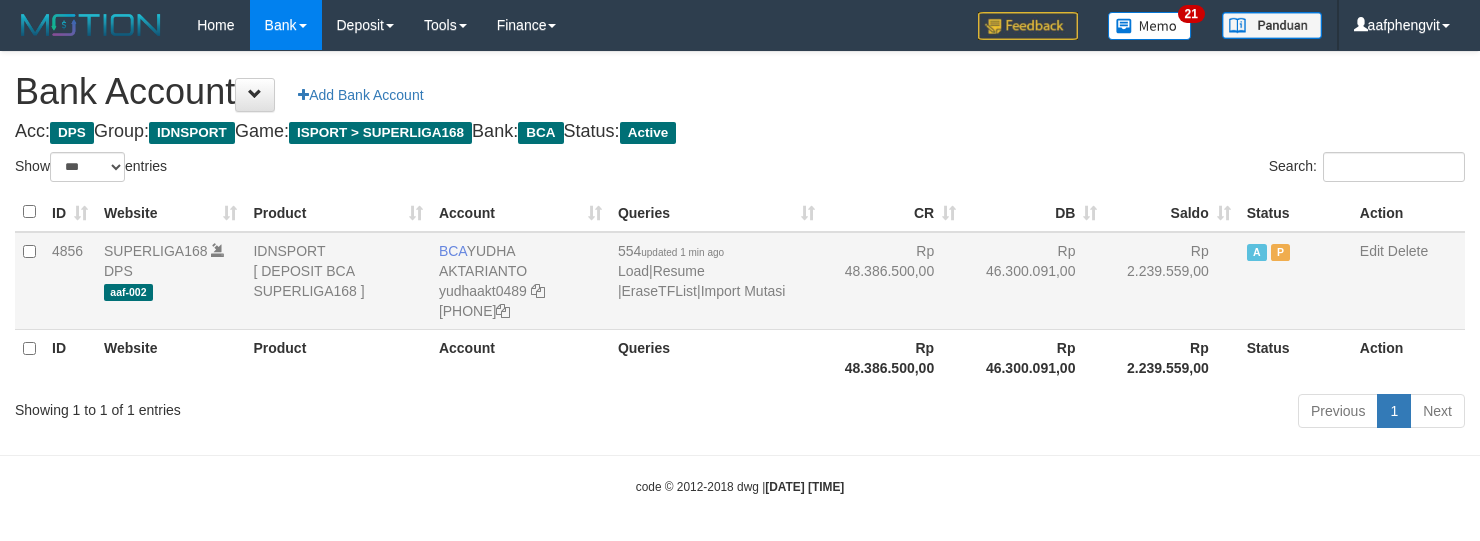 scroll, scrollTop: 6, scrollLeft: 0, axis: vertical 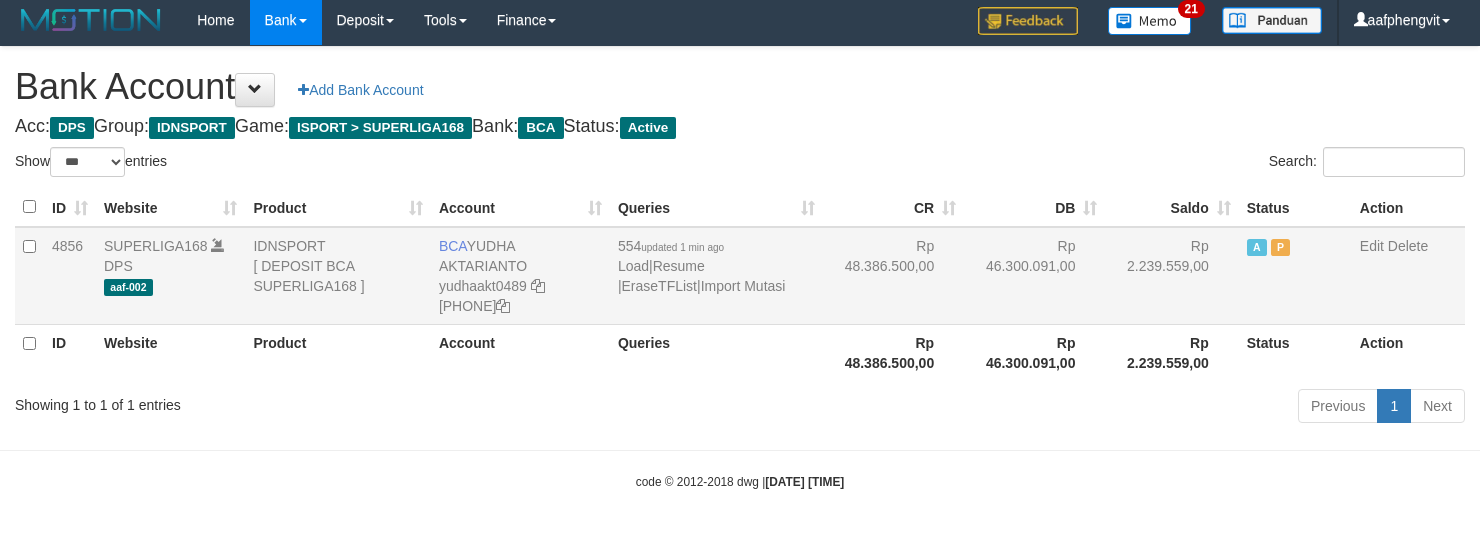 click on "554  updated 1 min ago
Load
|
Resume
|
EraseTFList
|
Import Mutasi" at bounding box center (716, 276) 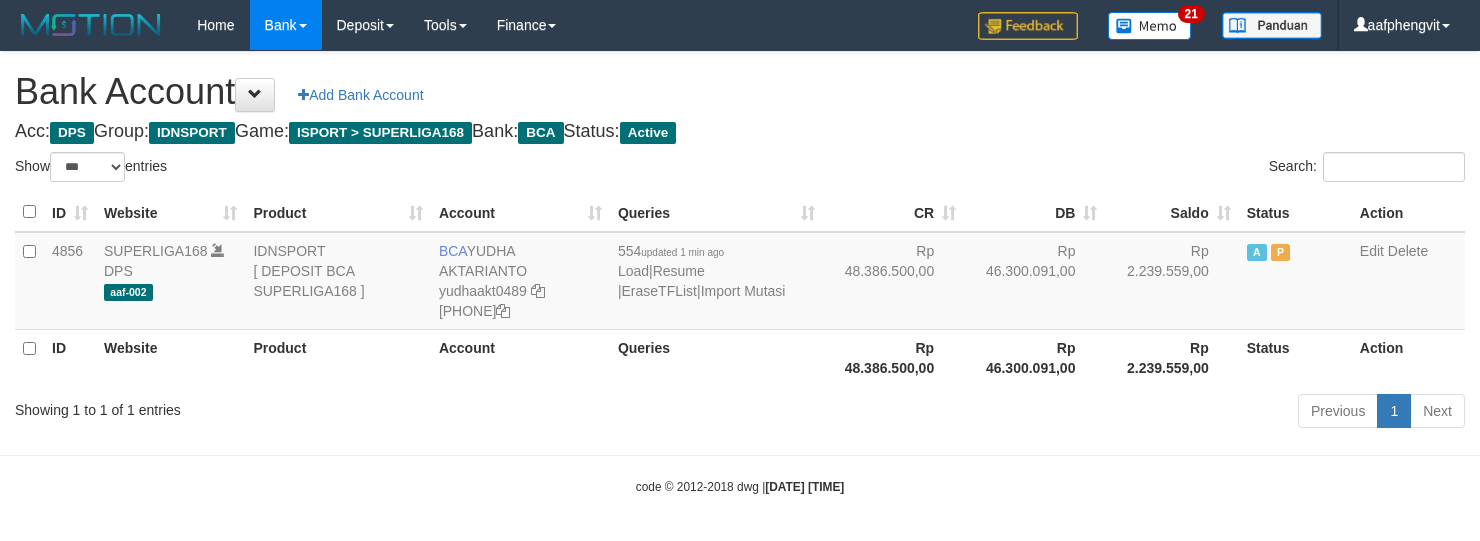 select on "***" 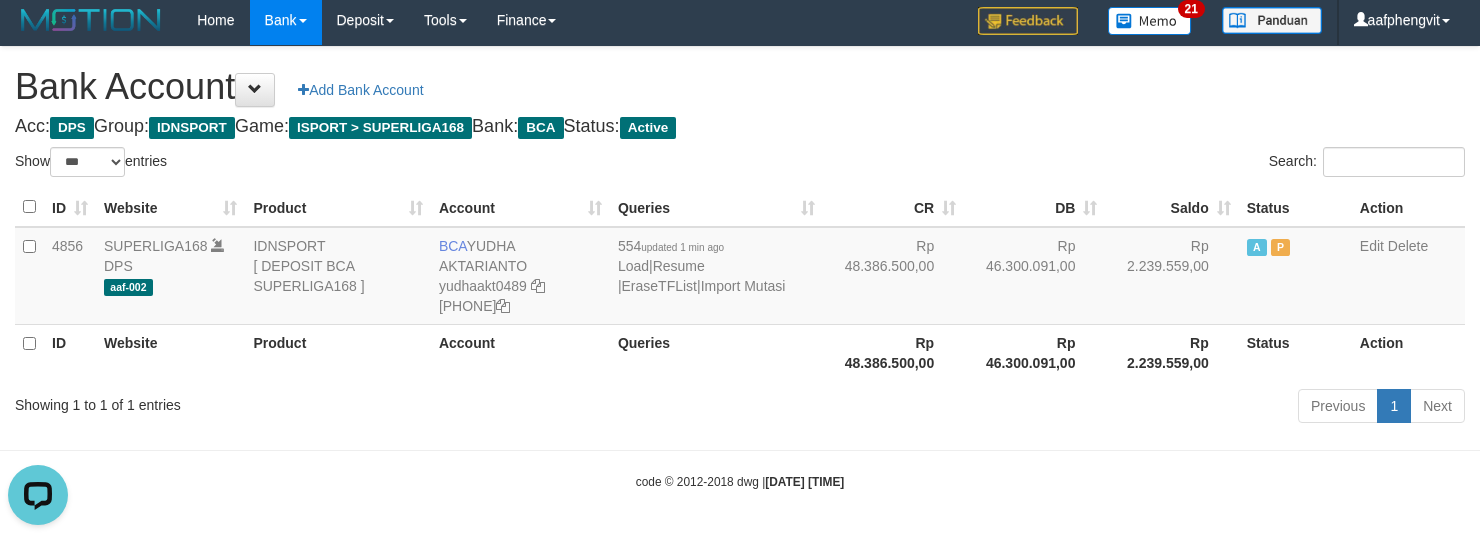 scroll, scrollTop: 0, scrollLeft: 0, axis: both 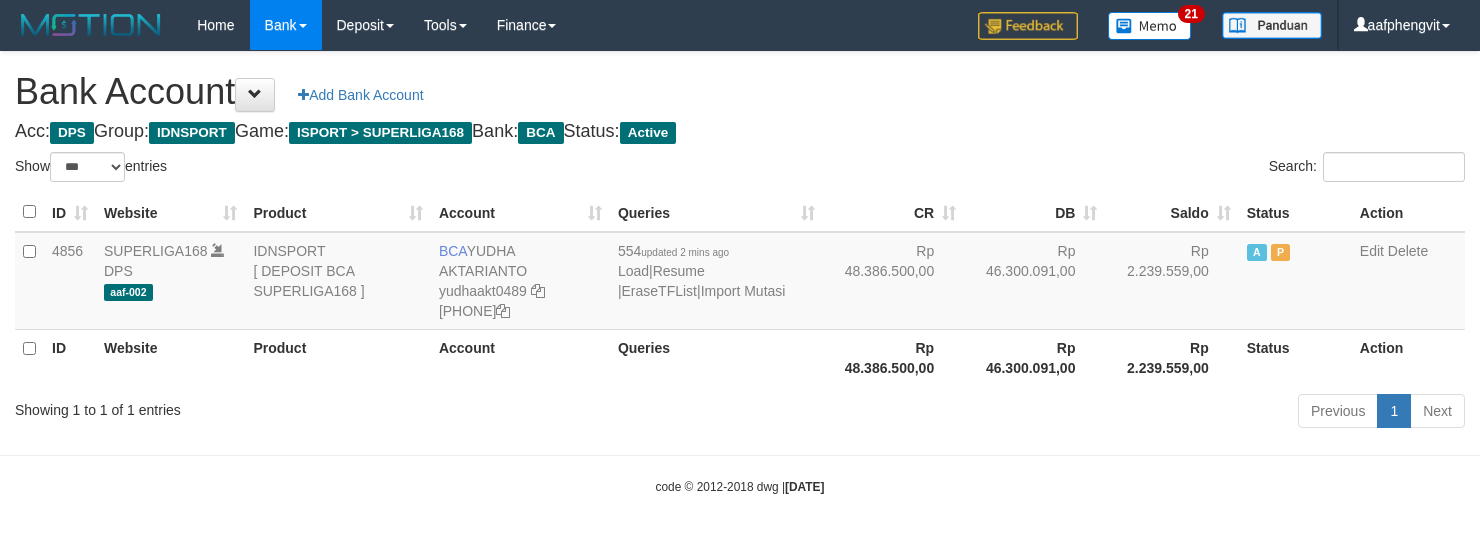 select on "***" 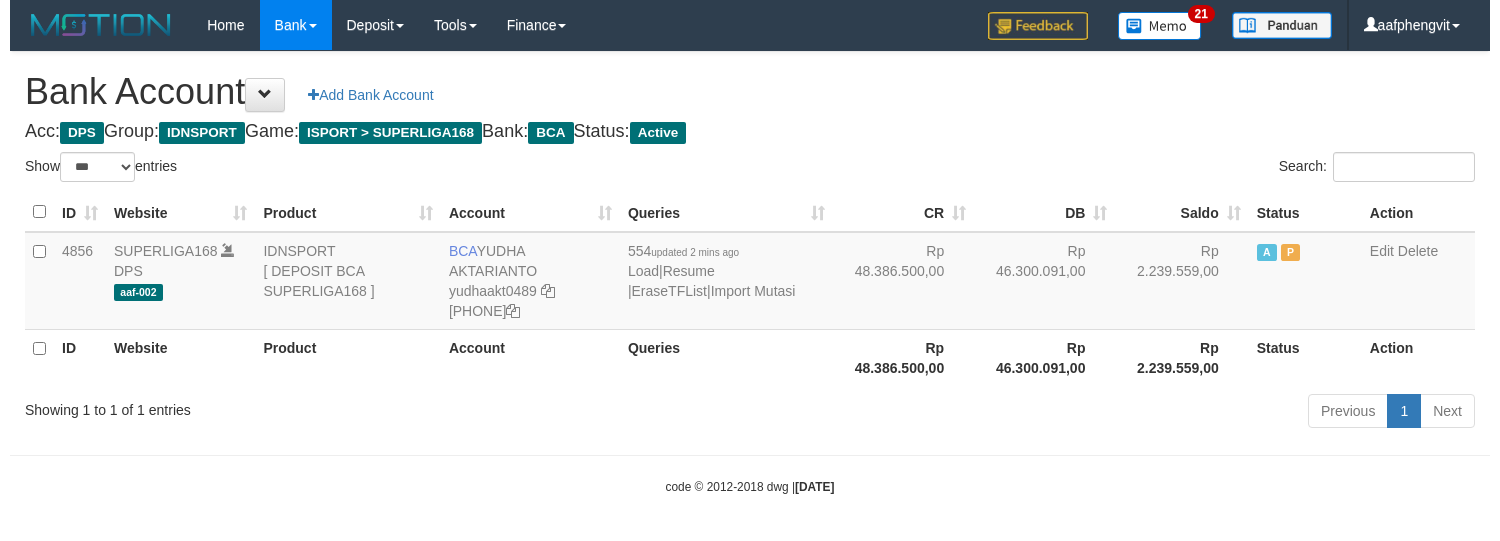 scroll, scrollTop: 6, scrollLeft: 0, axis: vertical 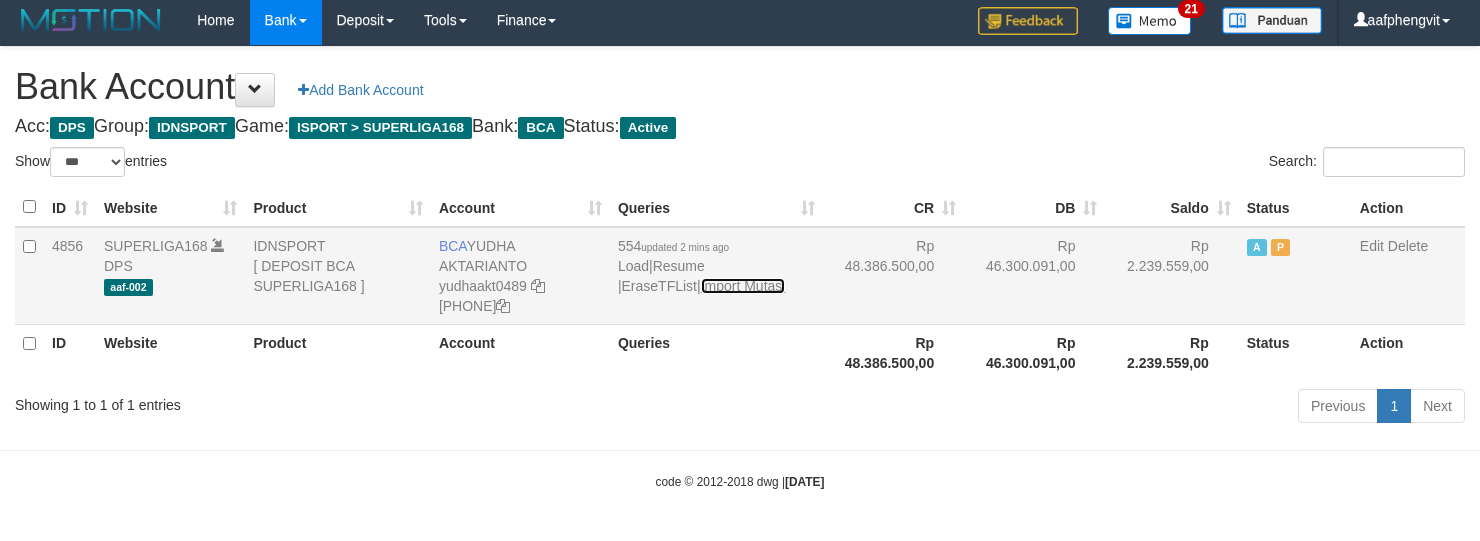 click on "Import Mutasi" at bounding box center (743, 286) 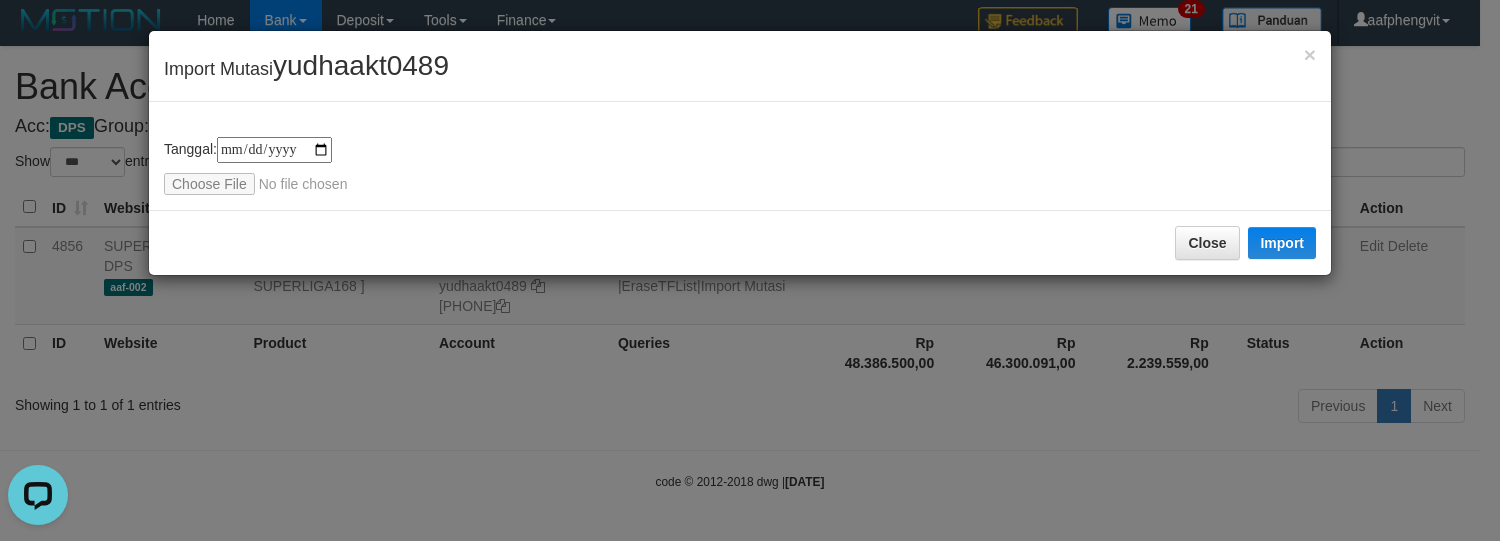 scroll, scrollTop: 0, scrollLeft: 0, axis: both 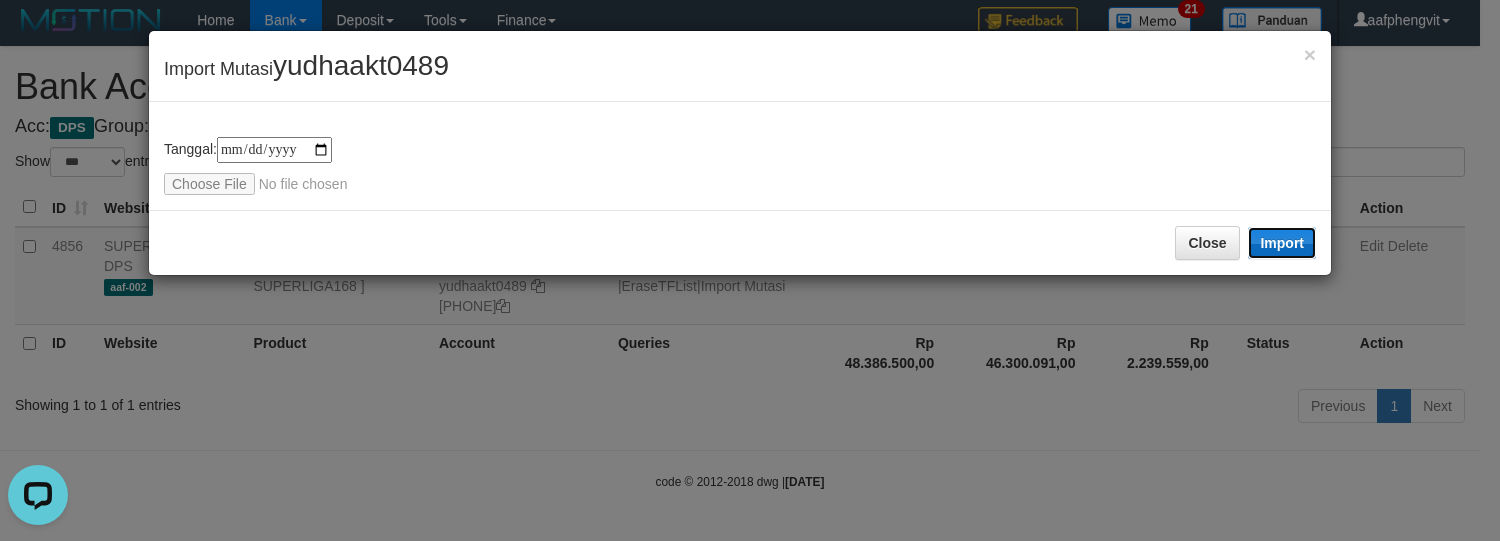 click on "Import" at bounding box center (1282, 243) 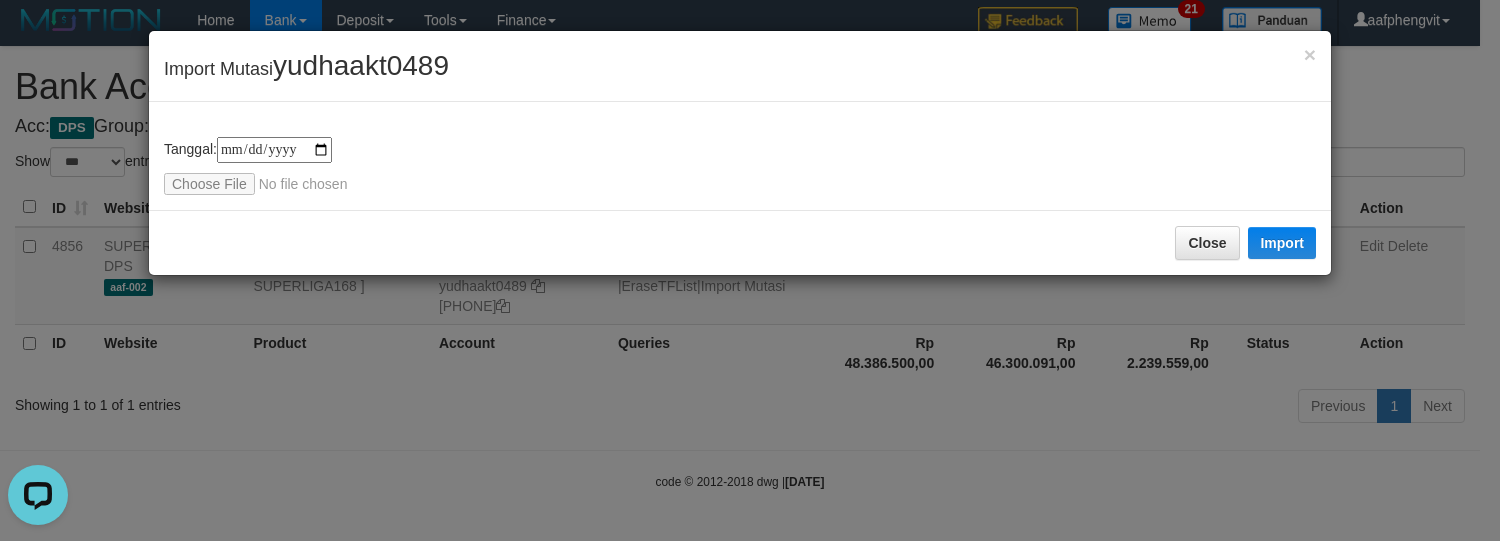 click on "**********" at bounding box center (740, 166) 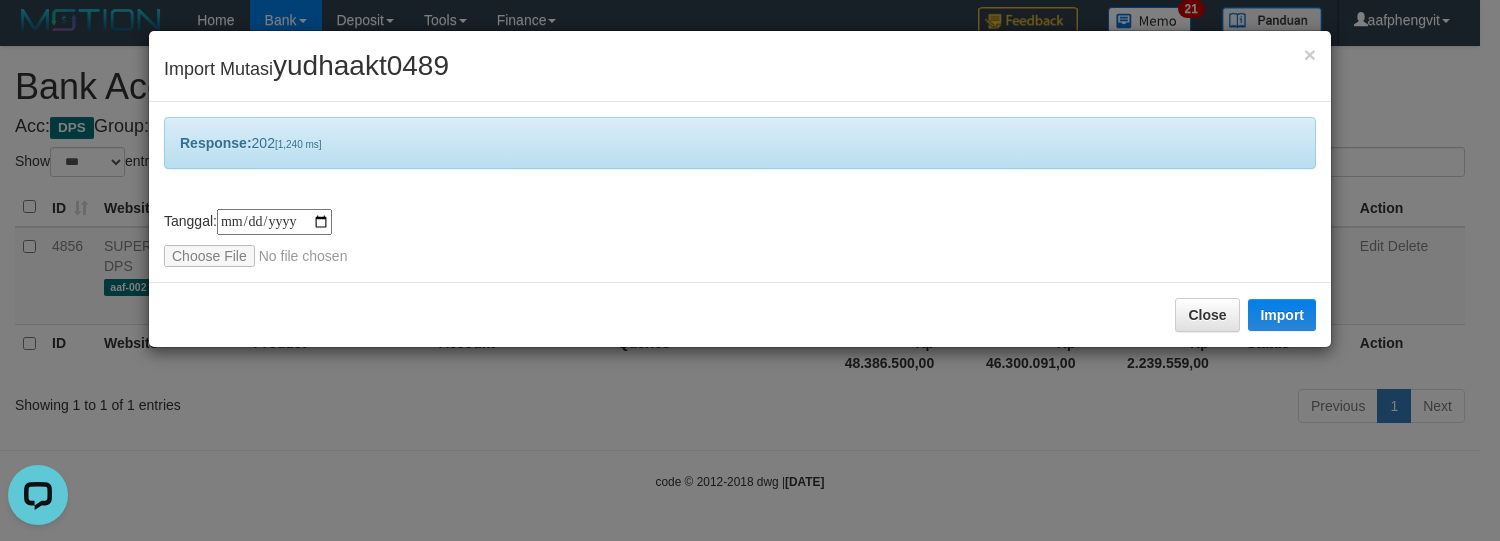 click on "**********" at bounding box center (740, 238) 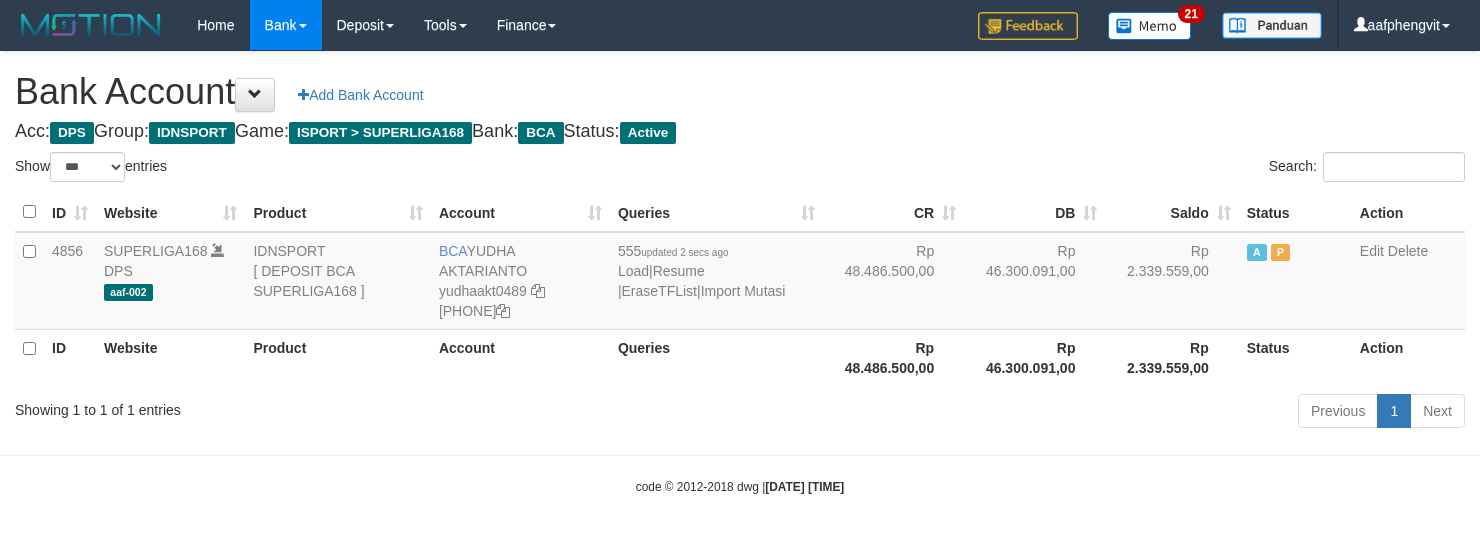 select on "***" 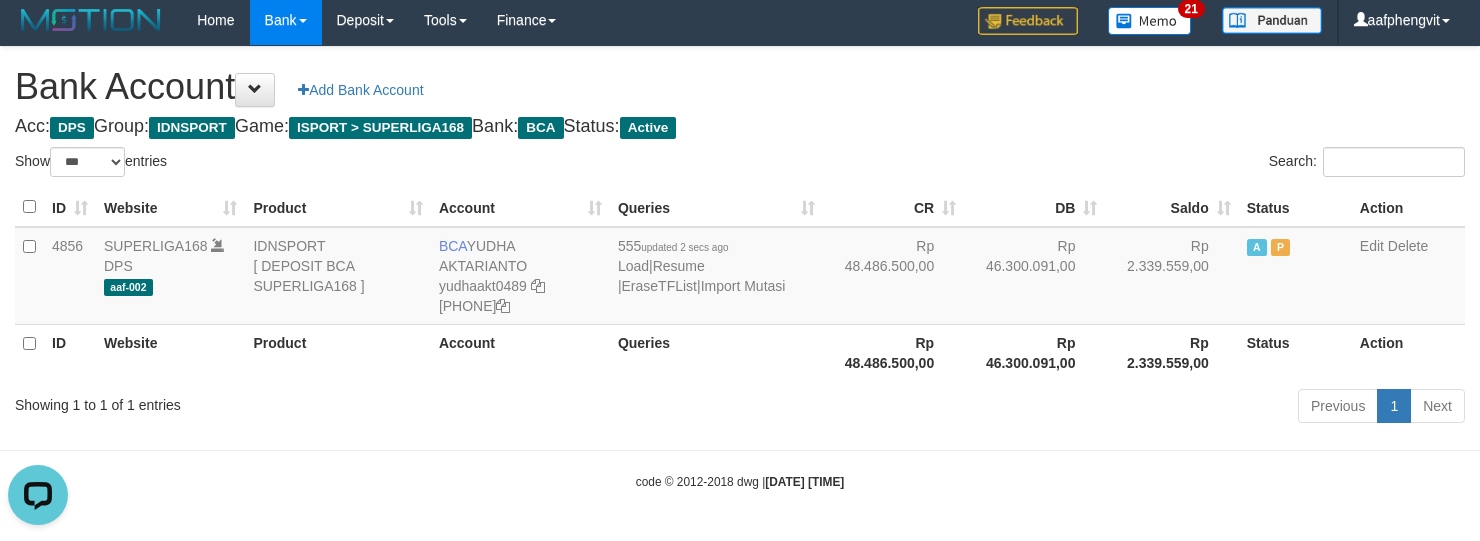 scroll, scrollTop: 0, scrollLeft: 0, axis: both 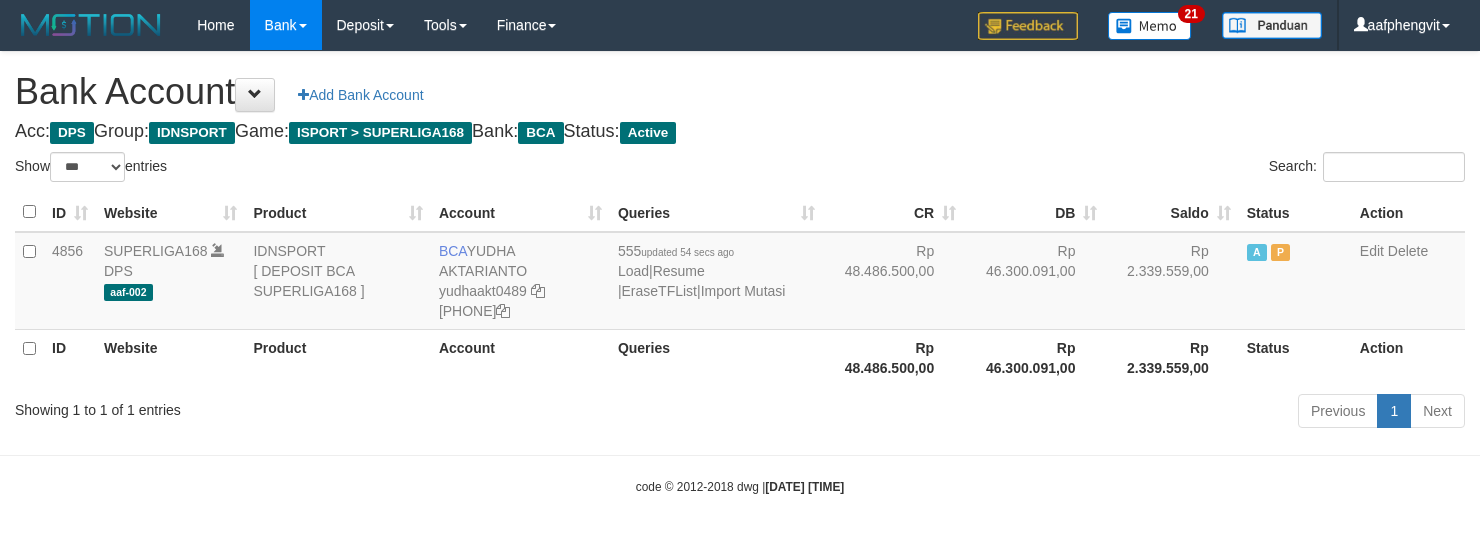 select on "***" 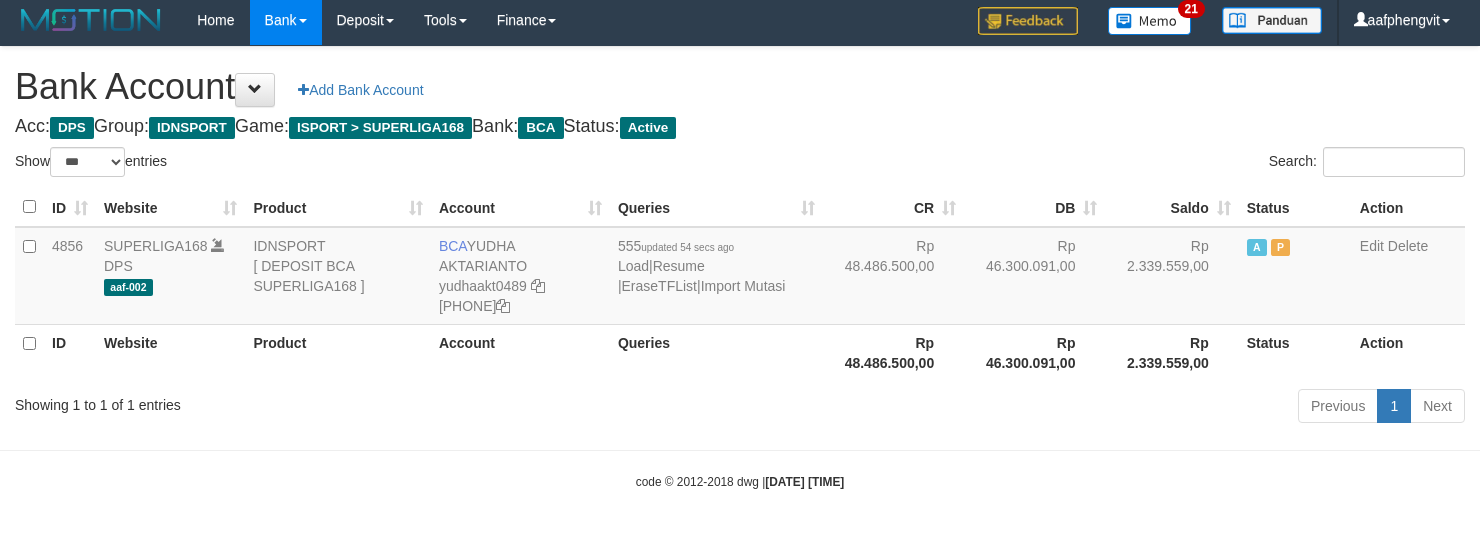 click on "Queries" at bounding box center [716, 352] 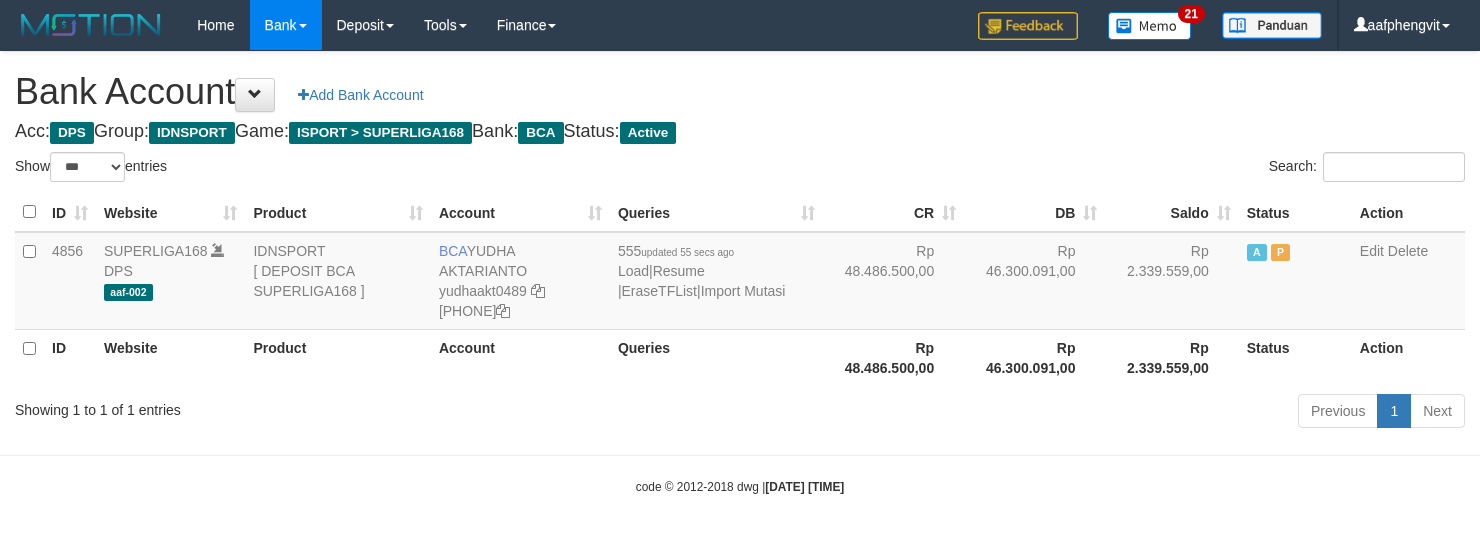 select on "***" 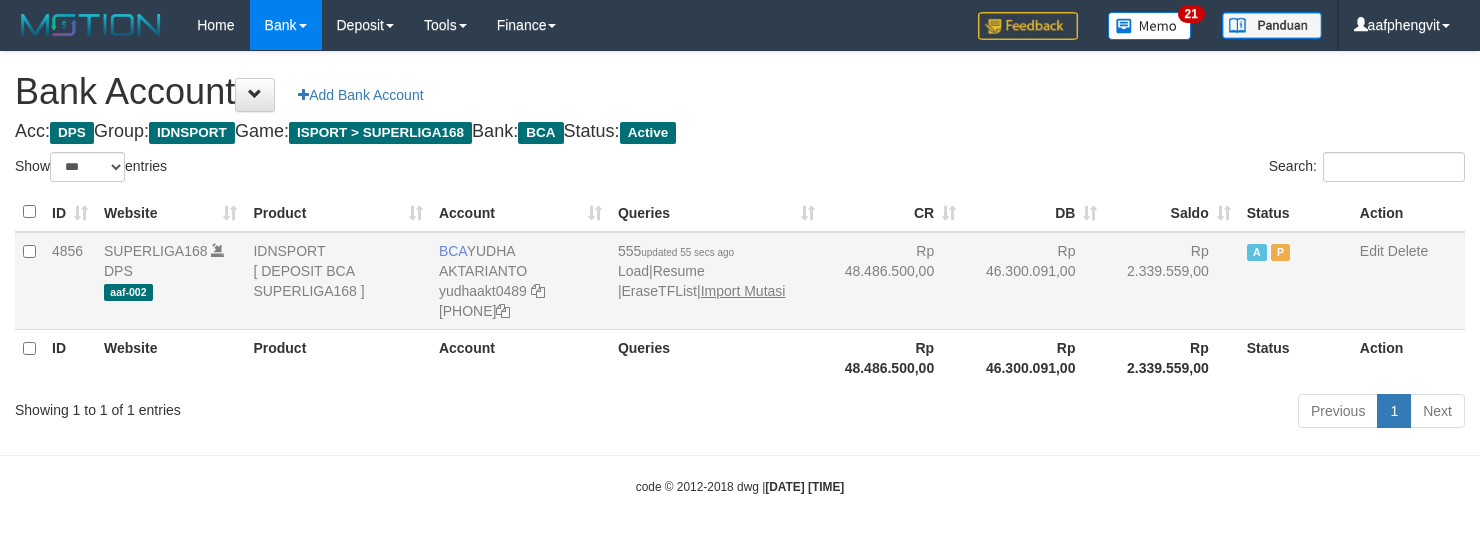 scroll, scrollTop: 6, scrollLeft: 0, axis: vertical 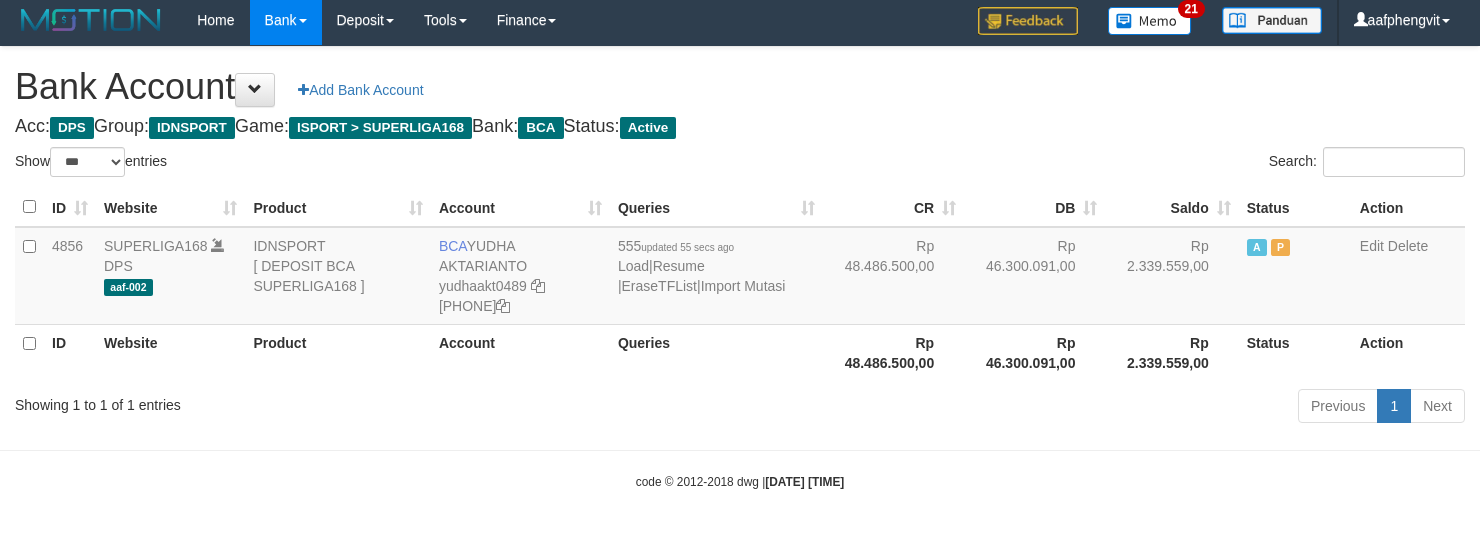 click on "Previous 1 Next" at bounding box center (1048, 408) 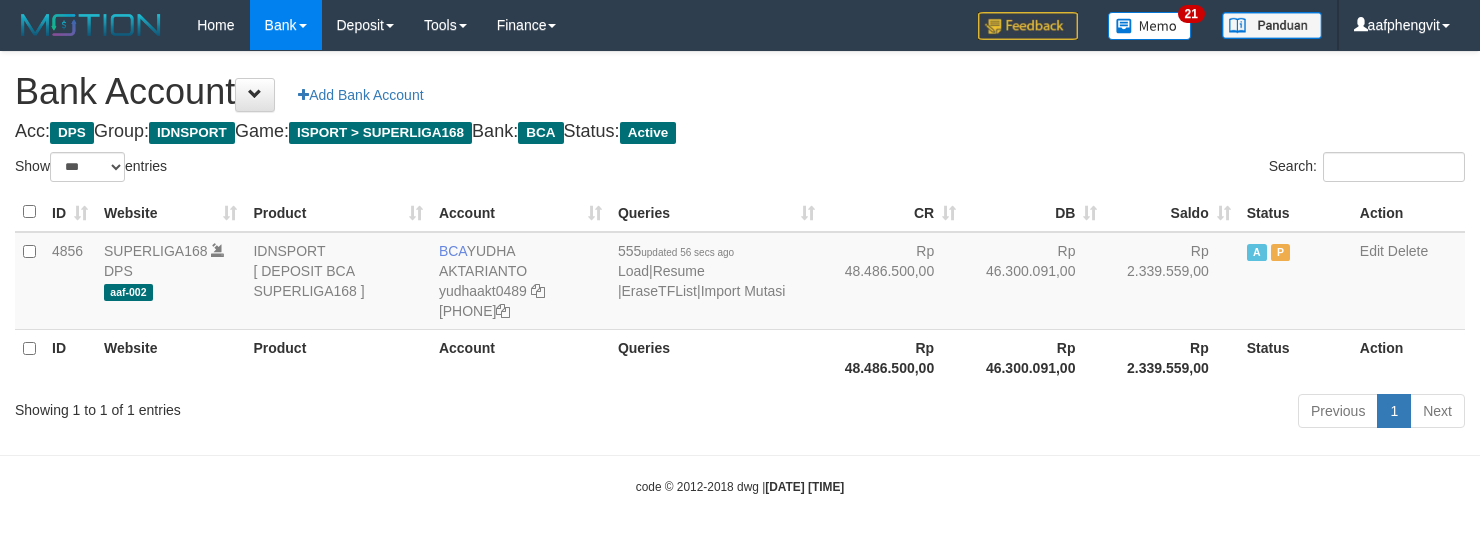 select on "***" 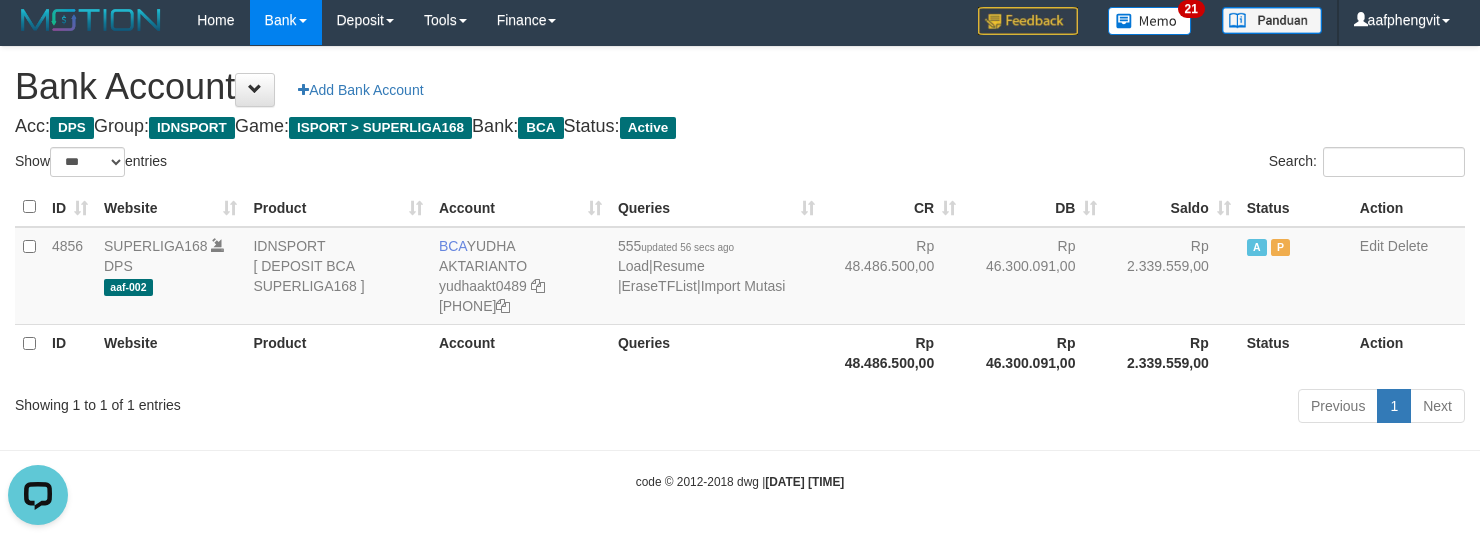 scroll, scrollTop: 0, scrollLeft: 0, axis: both 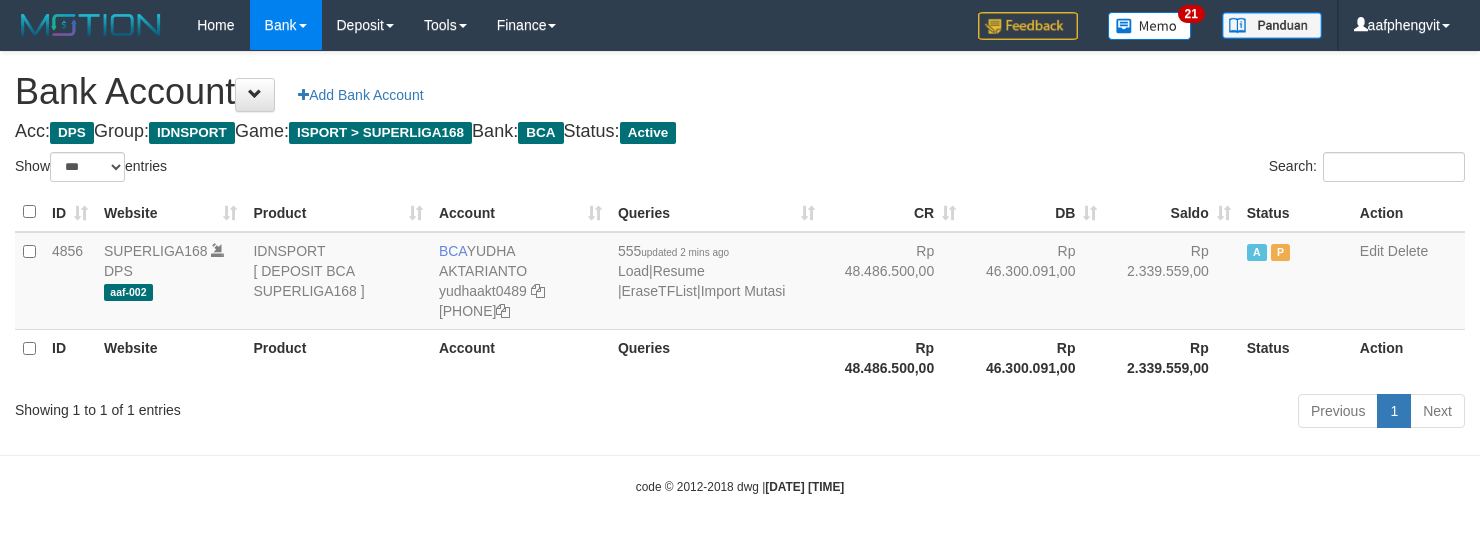 select on "***" 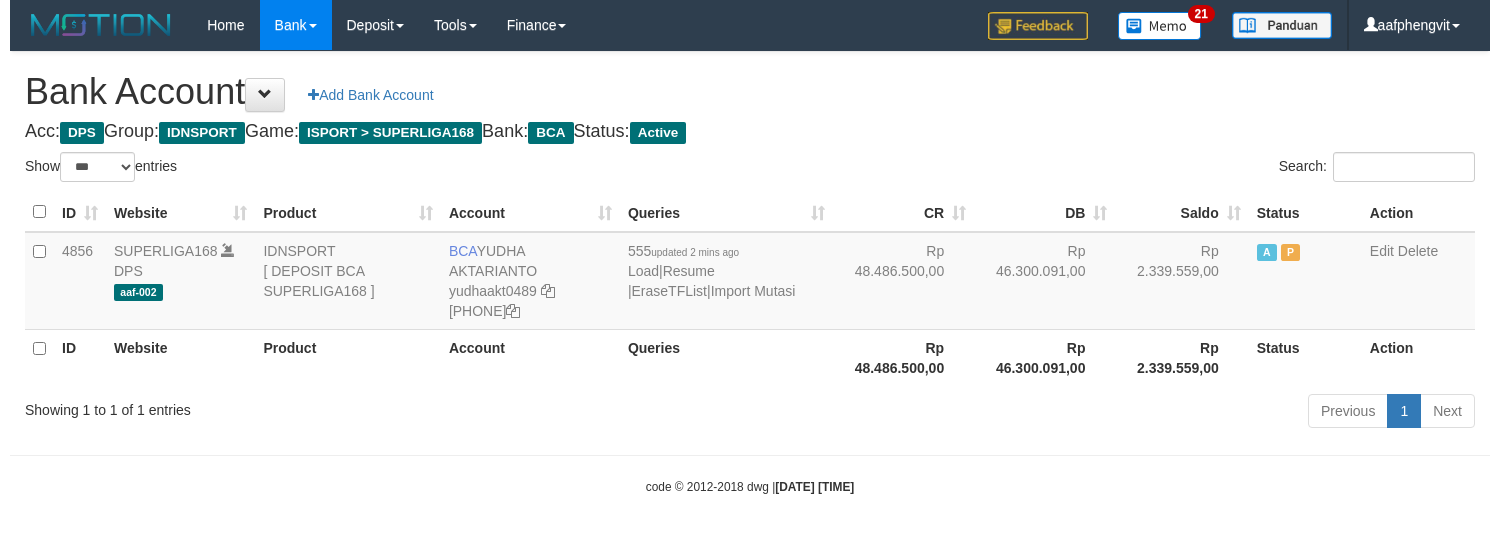 scroll, scrollTop: 6, scrollLeft: 0, axis: vertical 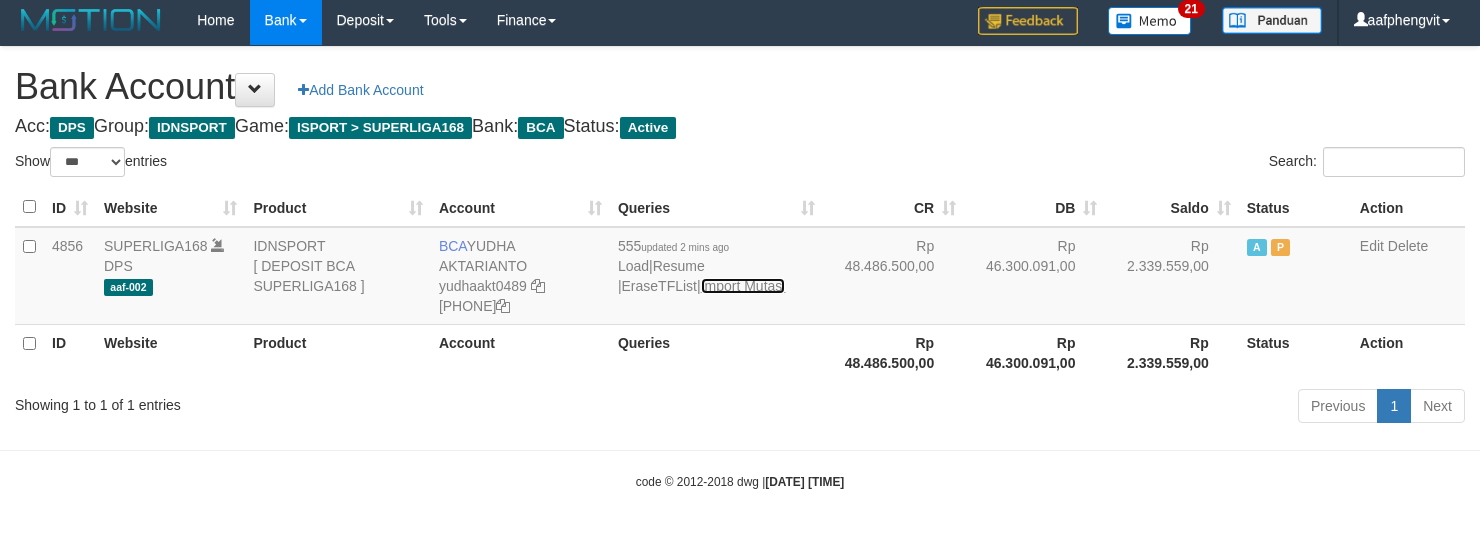 click on "Import Mutasi" at bounding box center [743, 286] 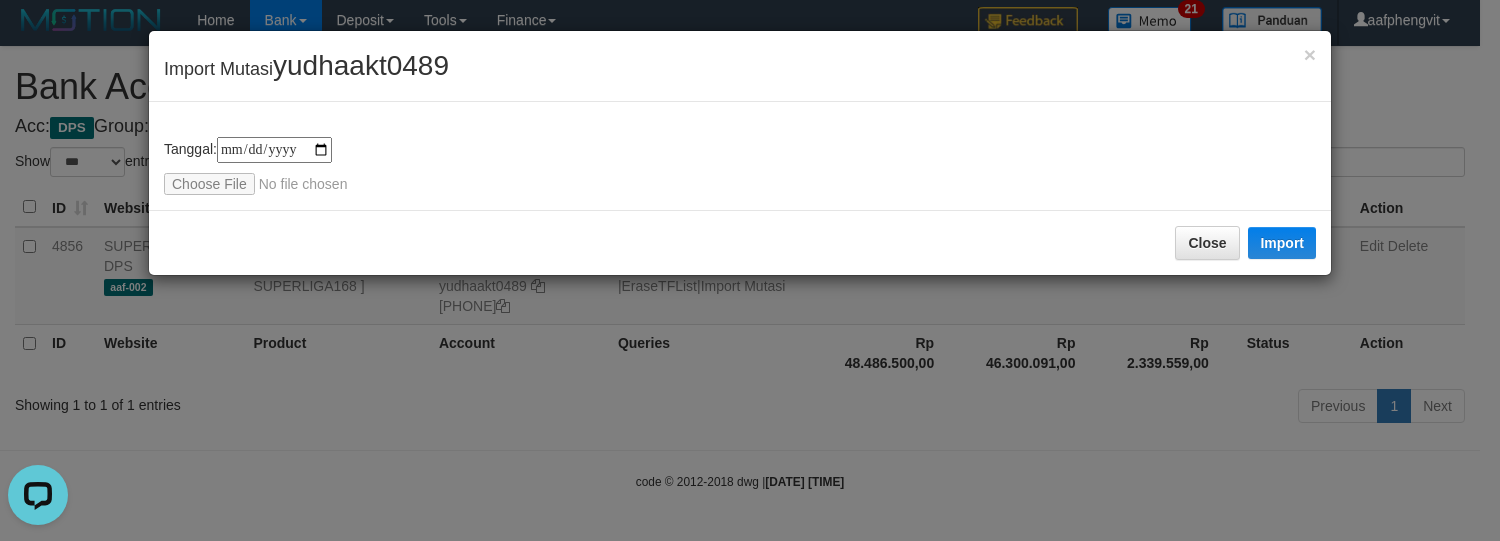 scroll, scrollTop: 0, scrollLeft: 0, axis: both 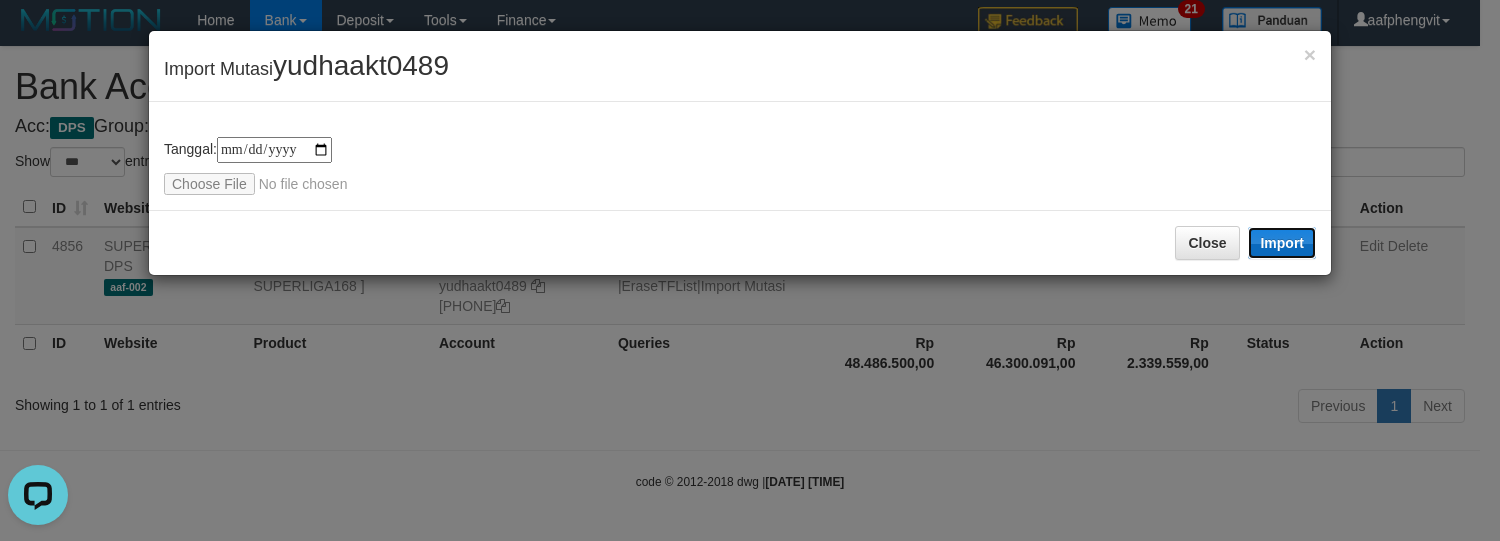 click on "Import" at bounding box center [1282, 243] 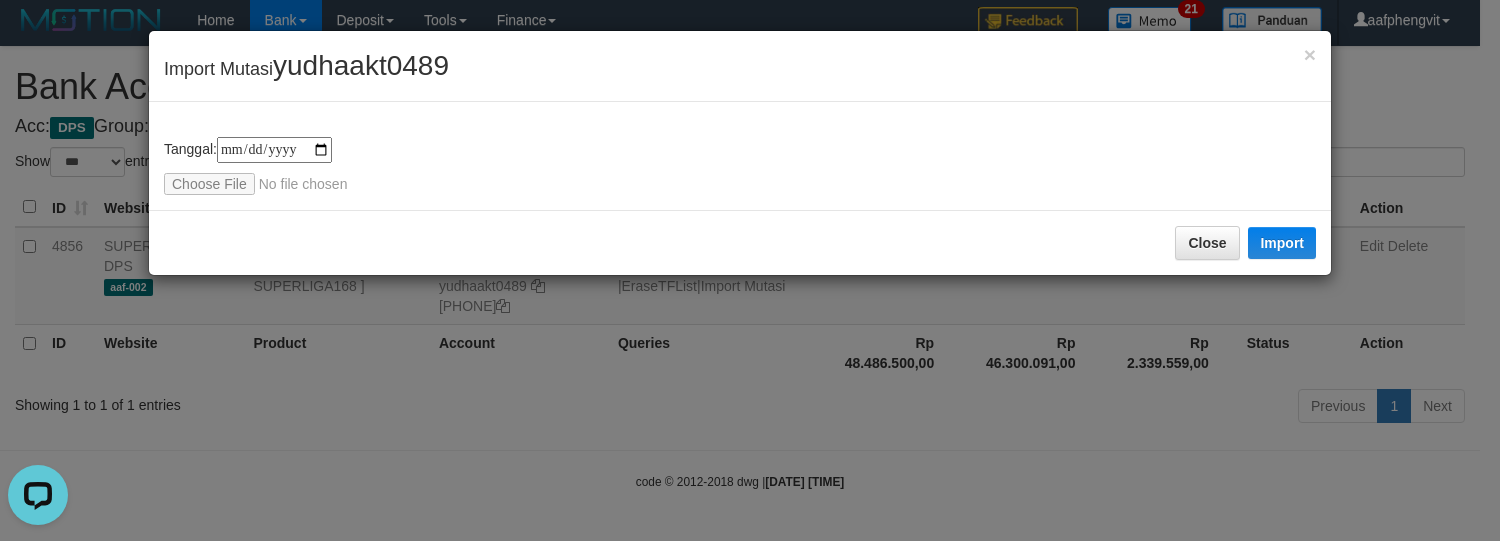 click on "**********" at bounding box center [740, 156] 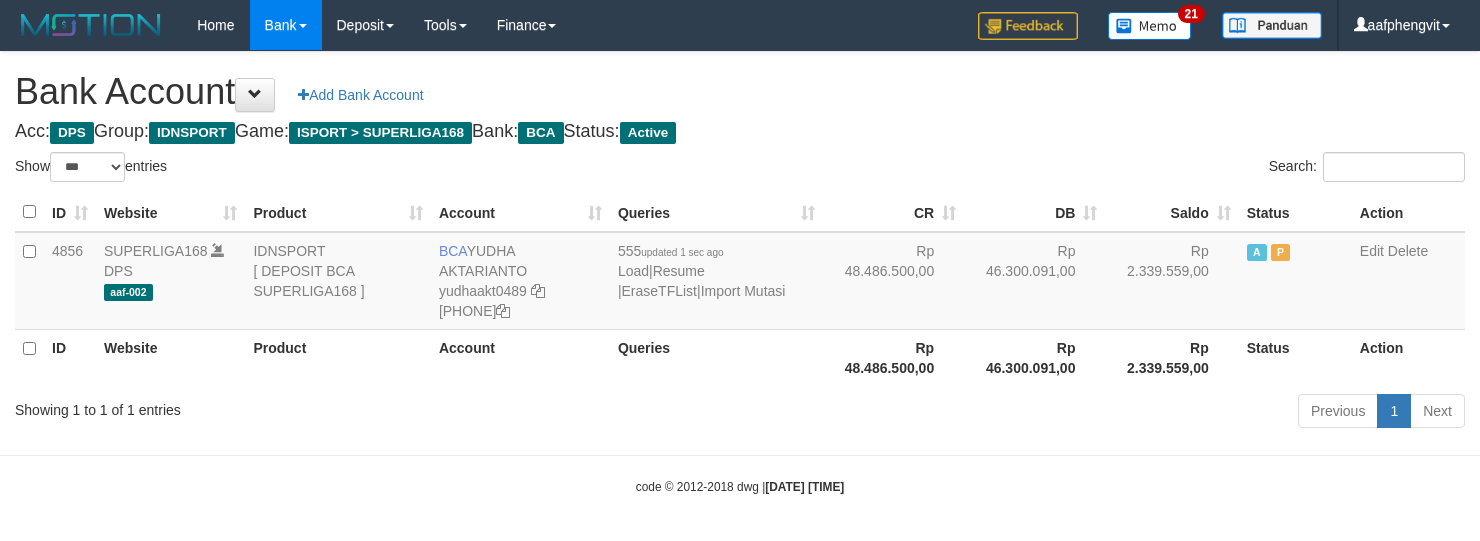 select on "***" 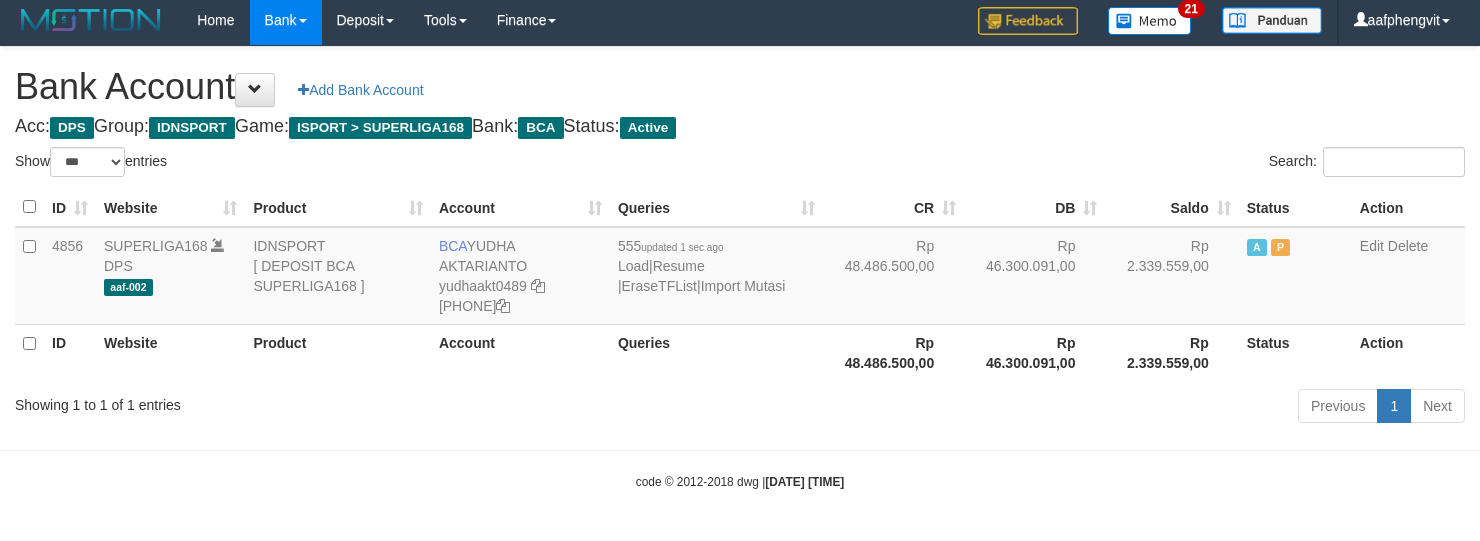 click on "Queries" at bounding box center [716, 207] 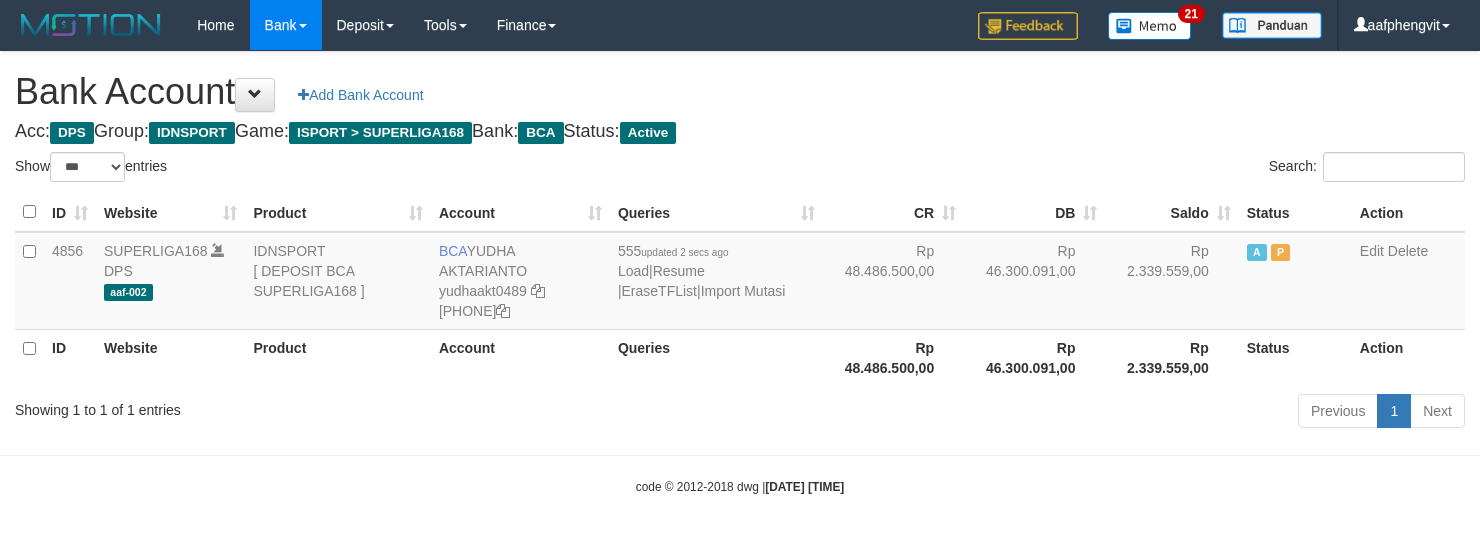 select on "***" 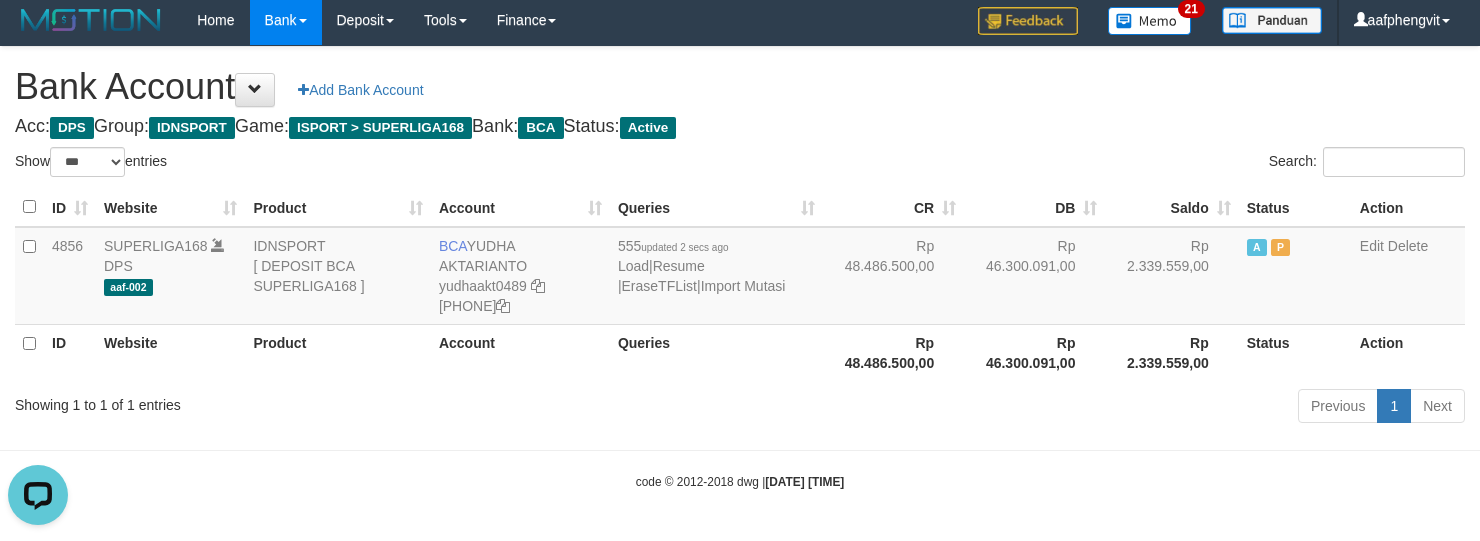 scroll, scrollTop: 0, scrollLeft: 0, axis: both 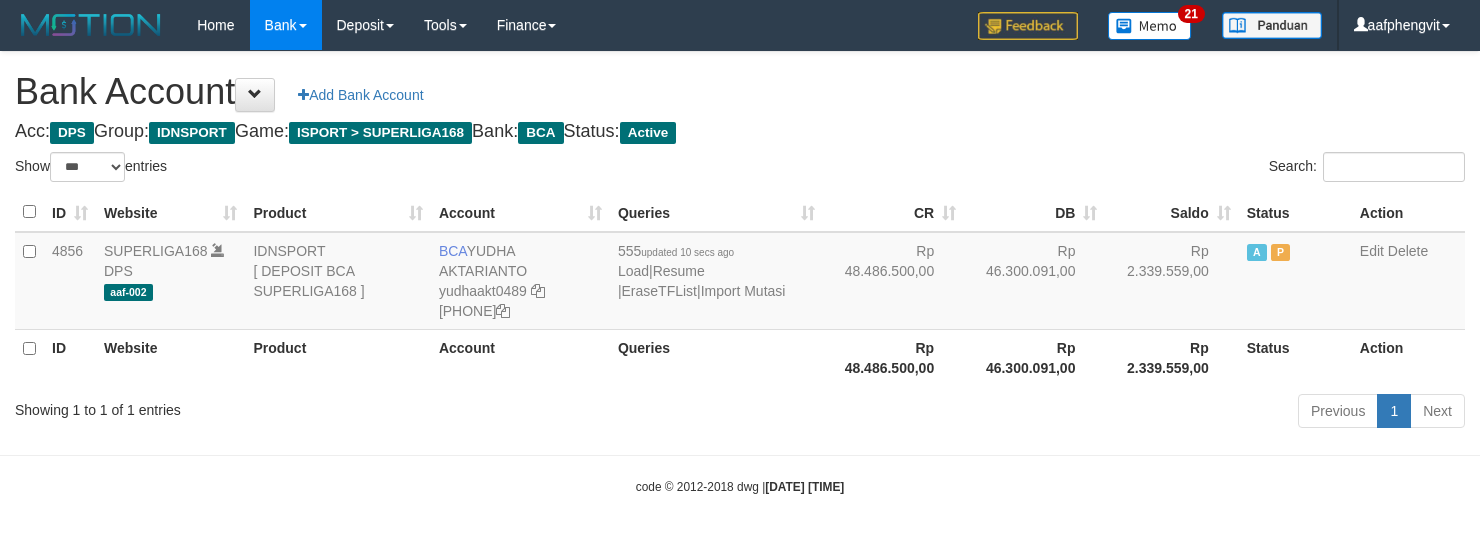 select on "***" 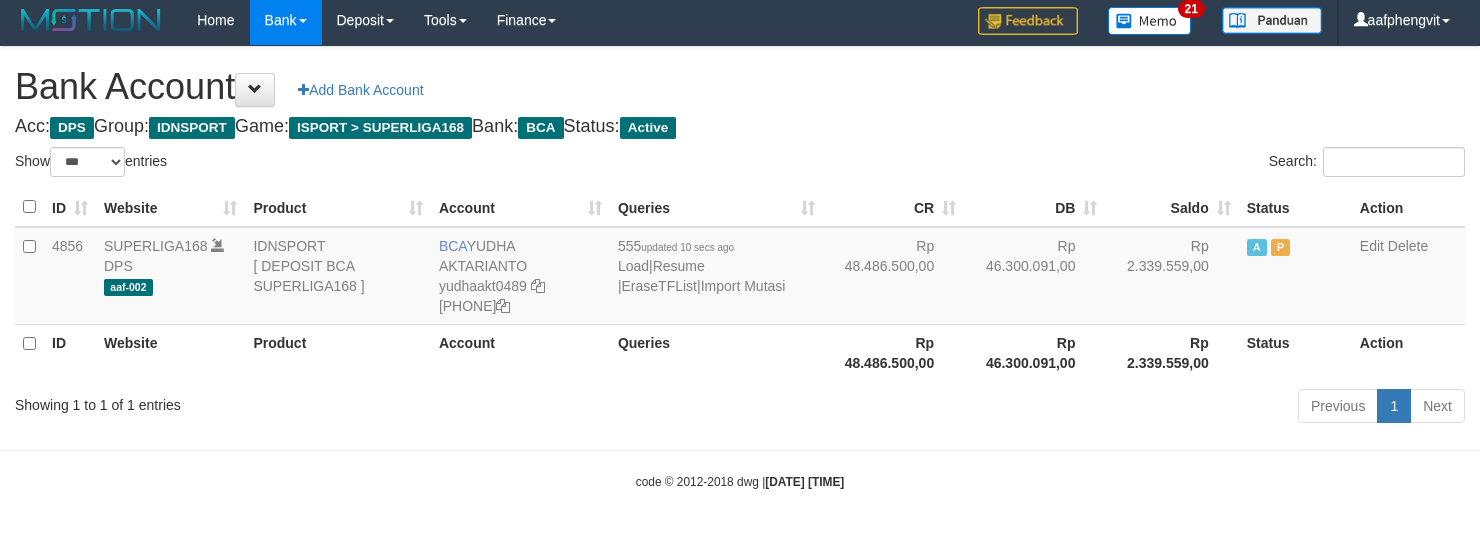 click on "Search:" at bounding box center [1110, 164] 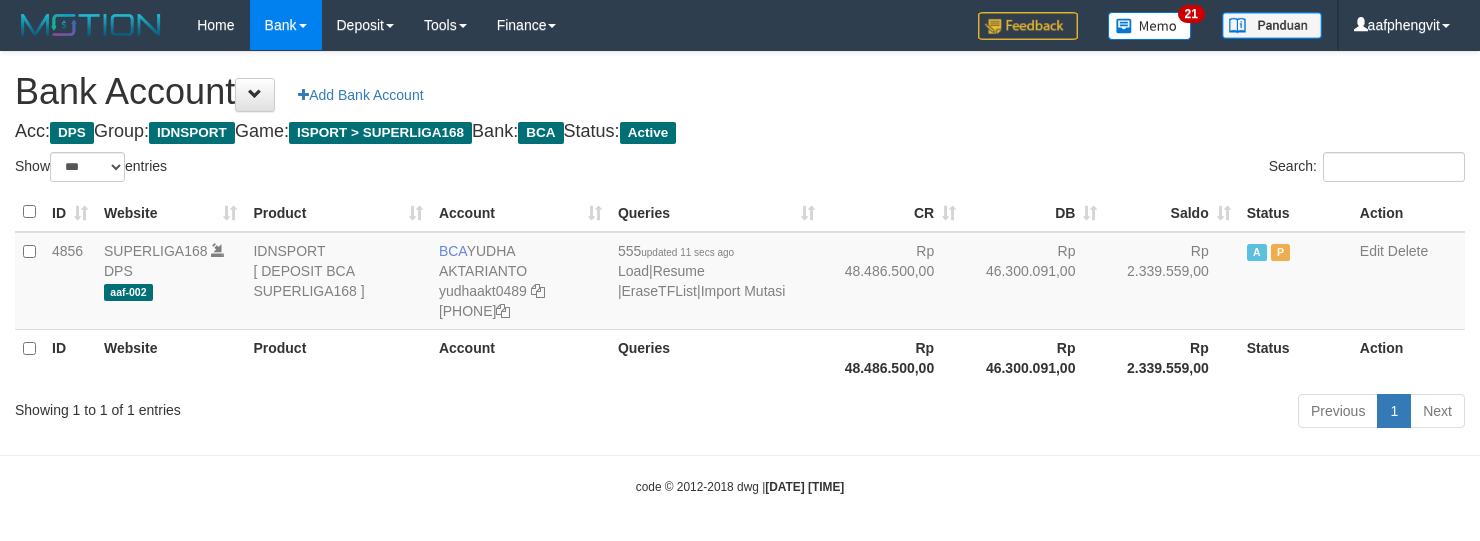 select on "***" 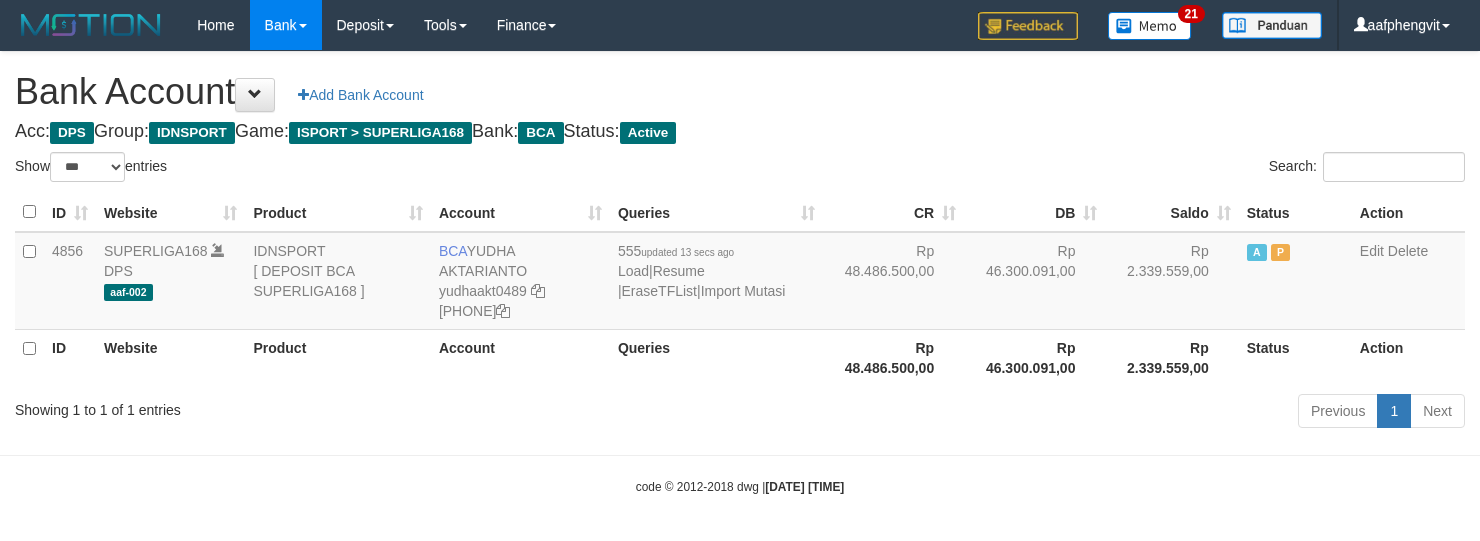 select on "***" 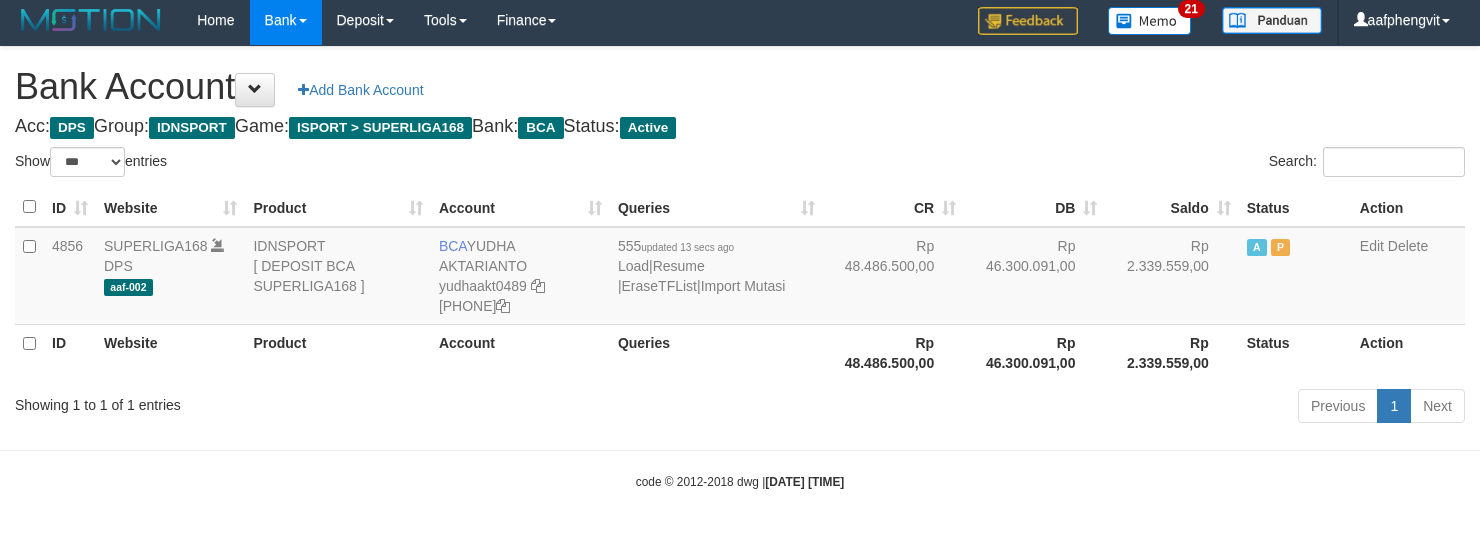 click on "Search:" at bounding box center (1110, 164) 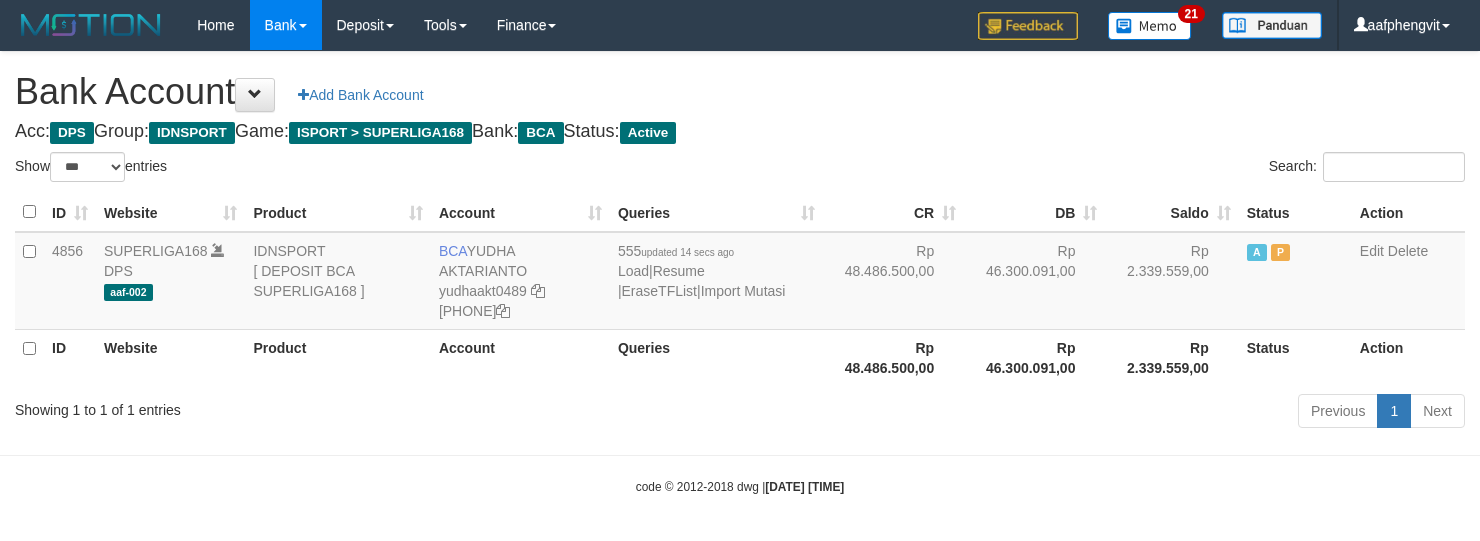 select on "***" 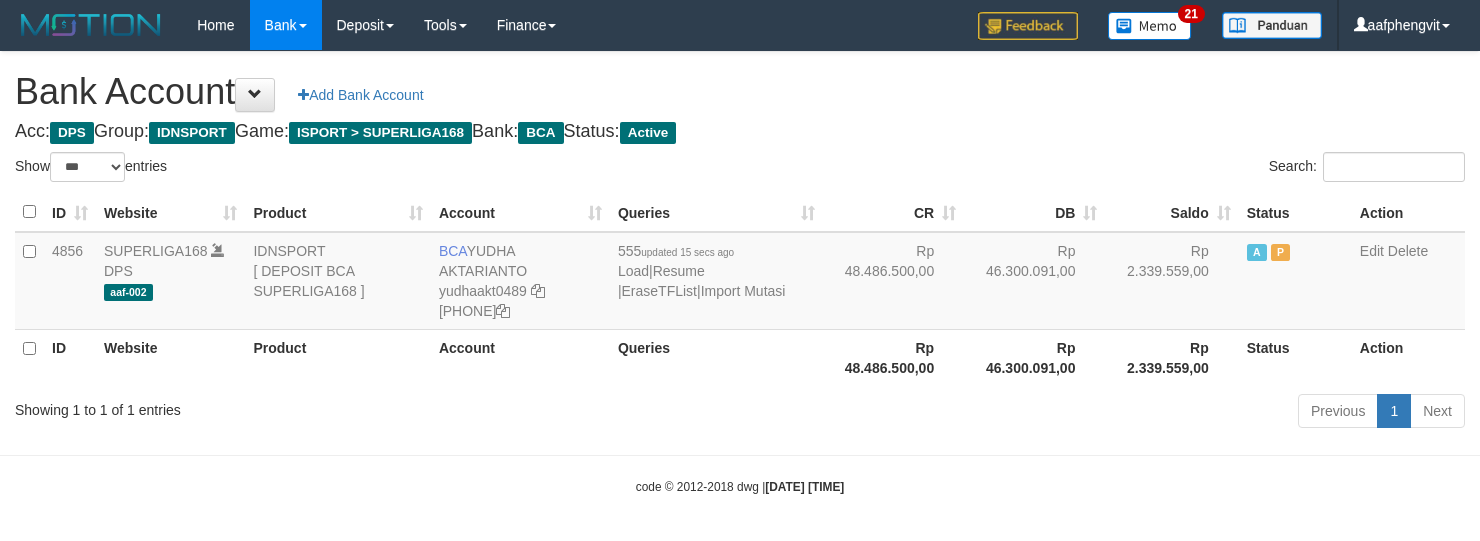 select on "***" 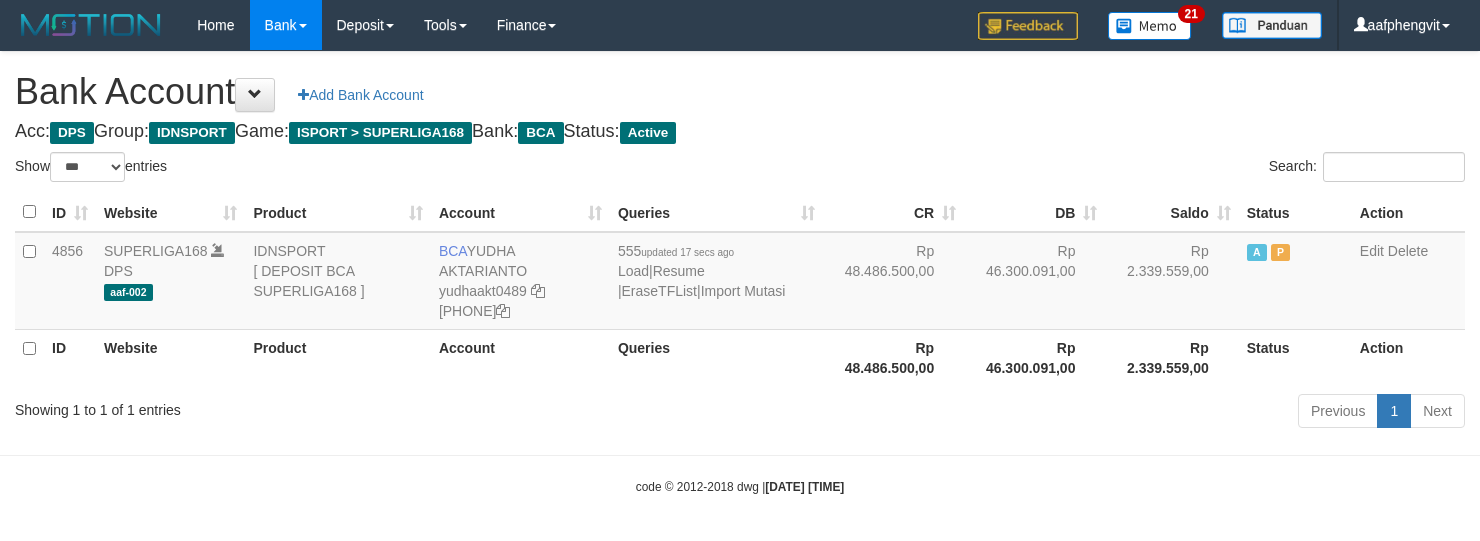 select on "***" 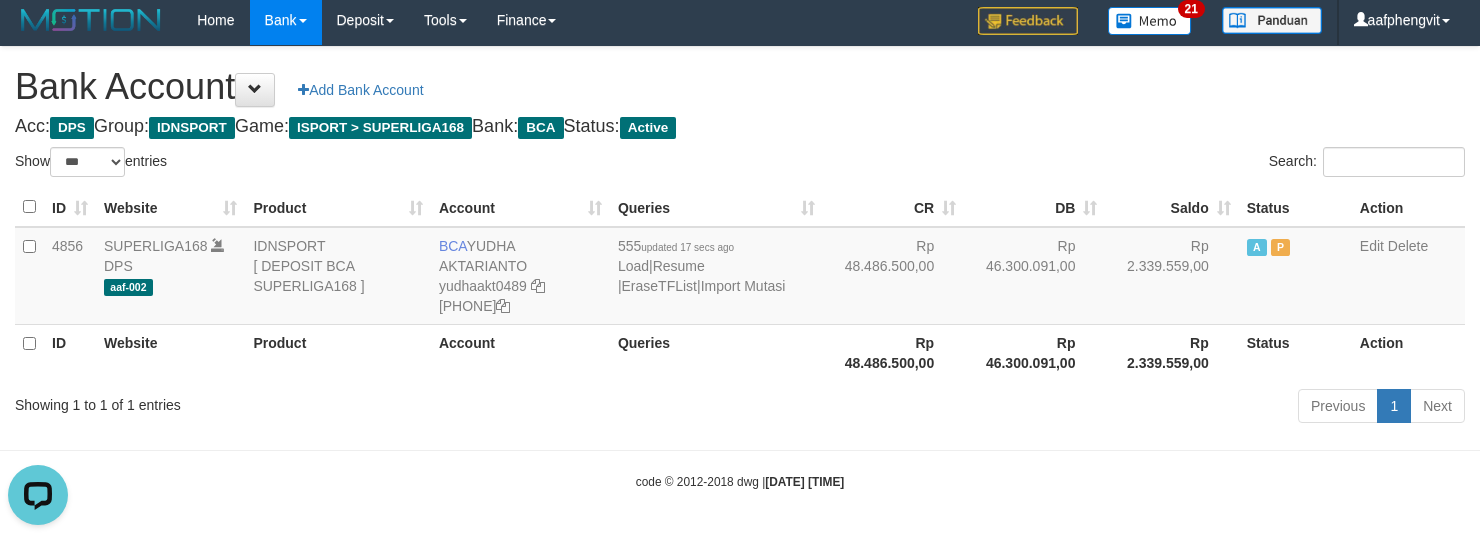 scroll, scrollTop: 0, scrollLeft: 0, axis: both 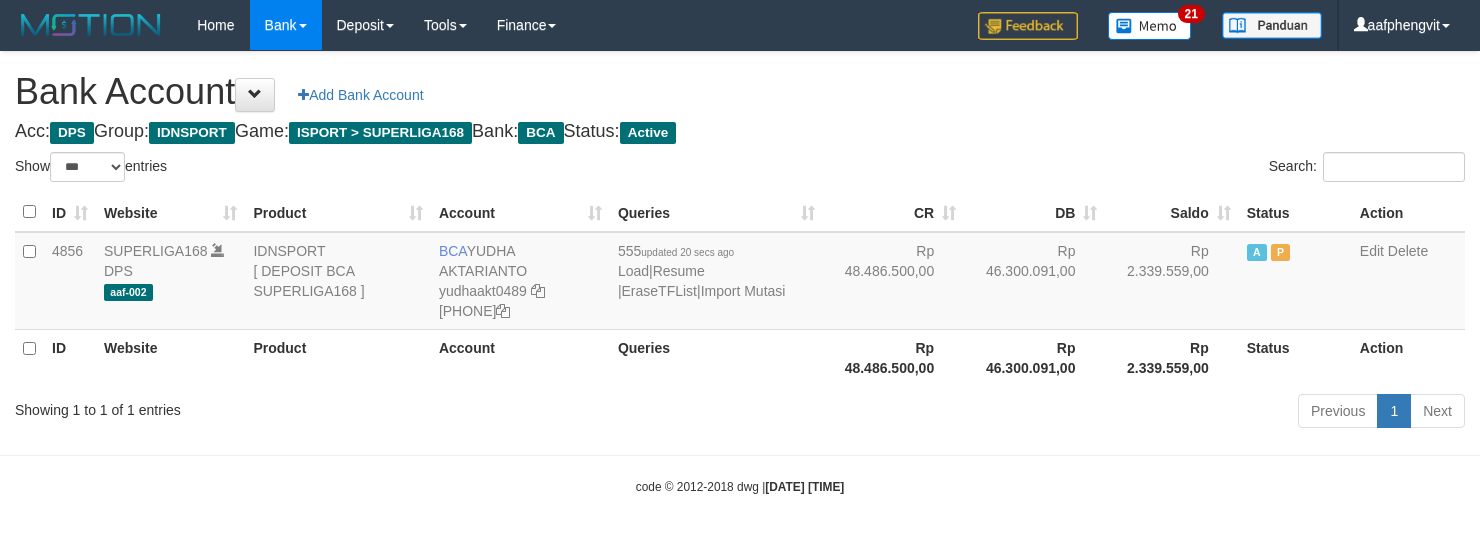 select on "***" 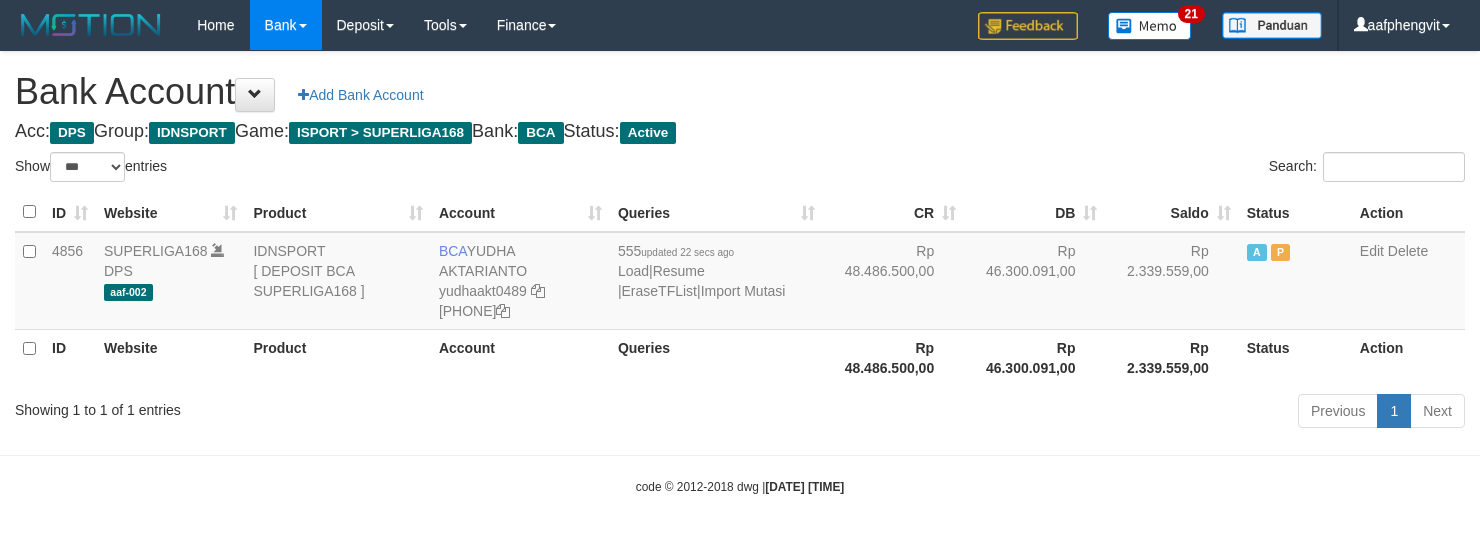 select on "***" 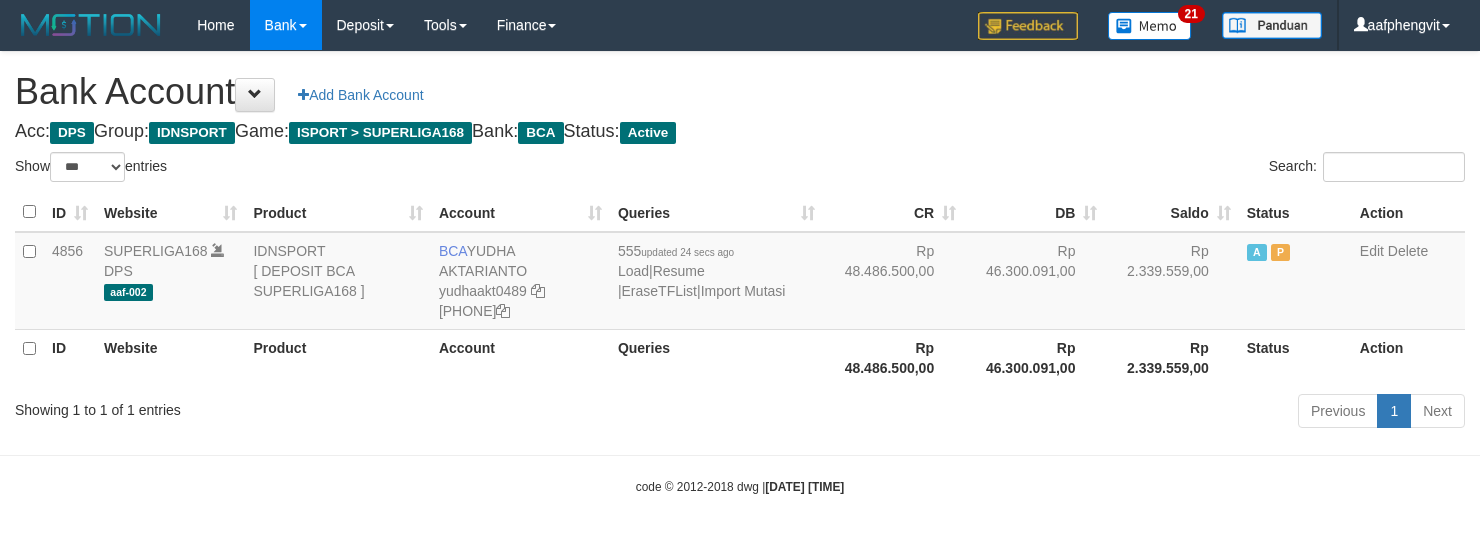 select on "***" 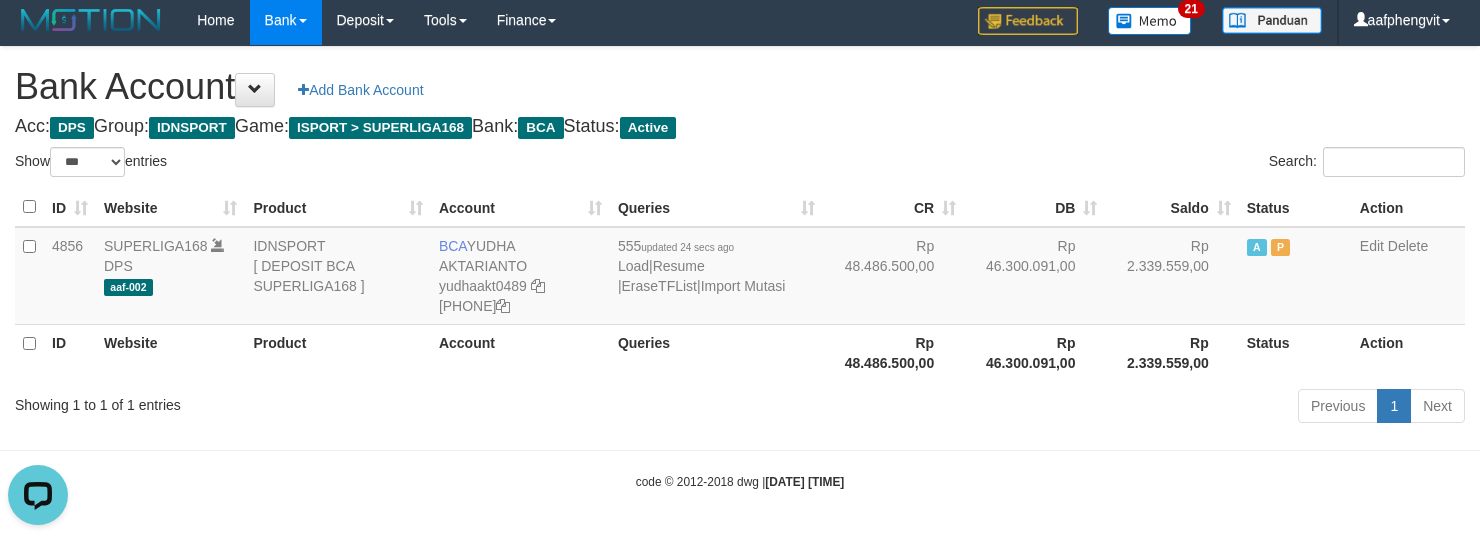 scroll, scrollTop: 0, scrollLeft: 0, axis: both 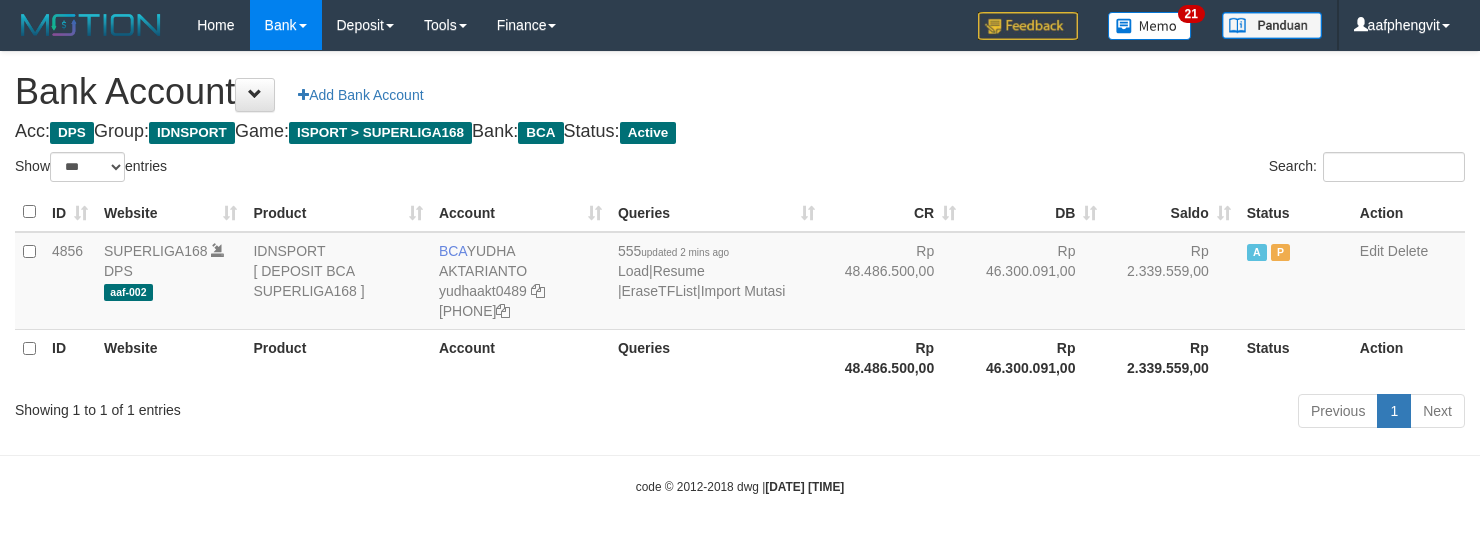 select on "***" 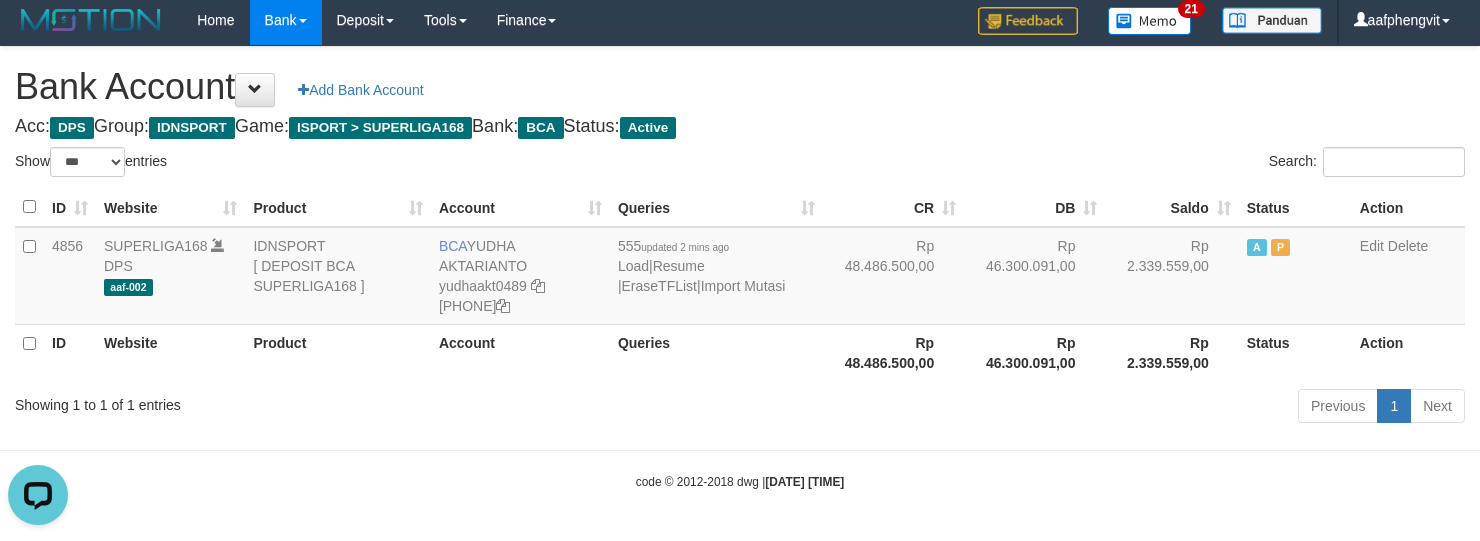 scroll, scrollTop: 0, scrollLeft: 0, axis: both 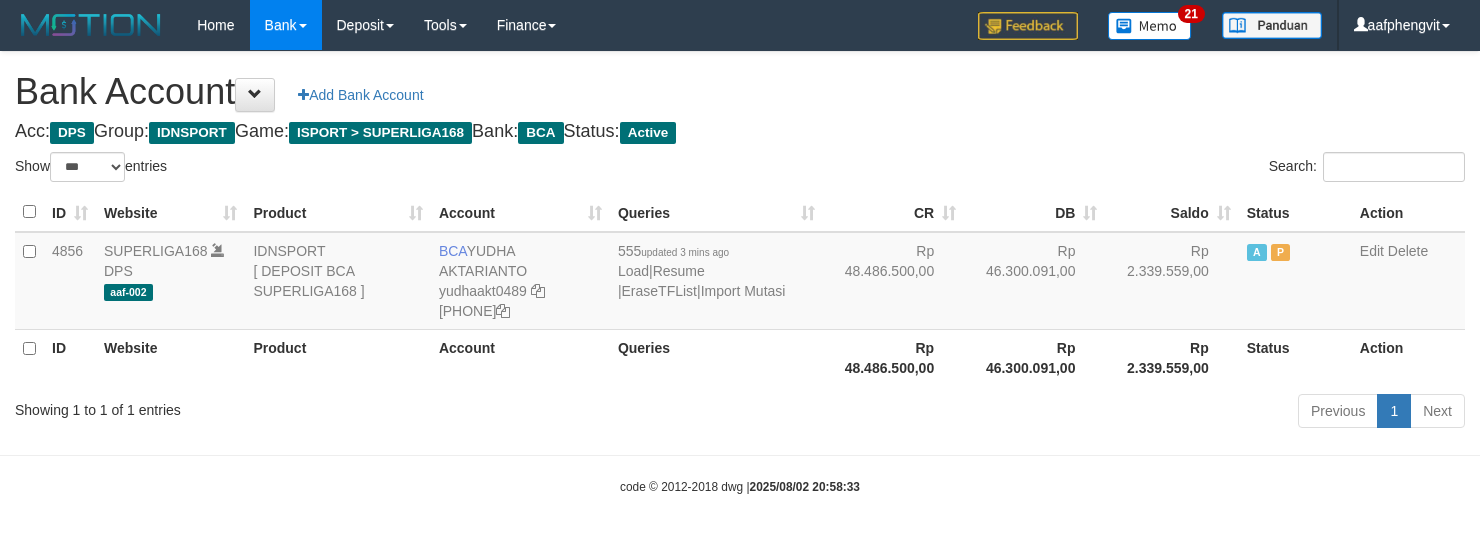 select on "***" 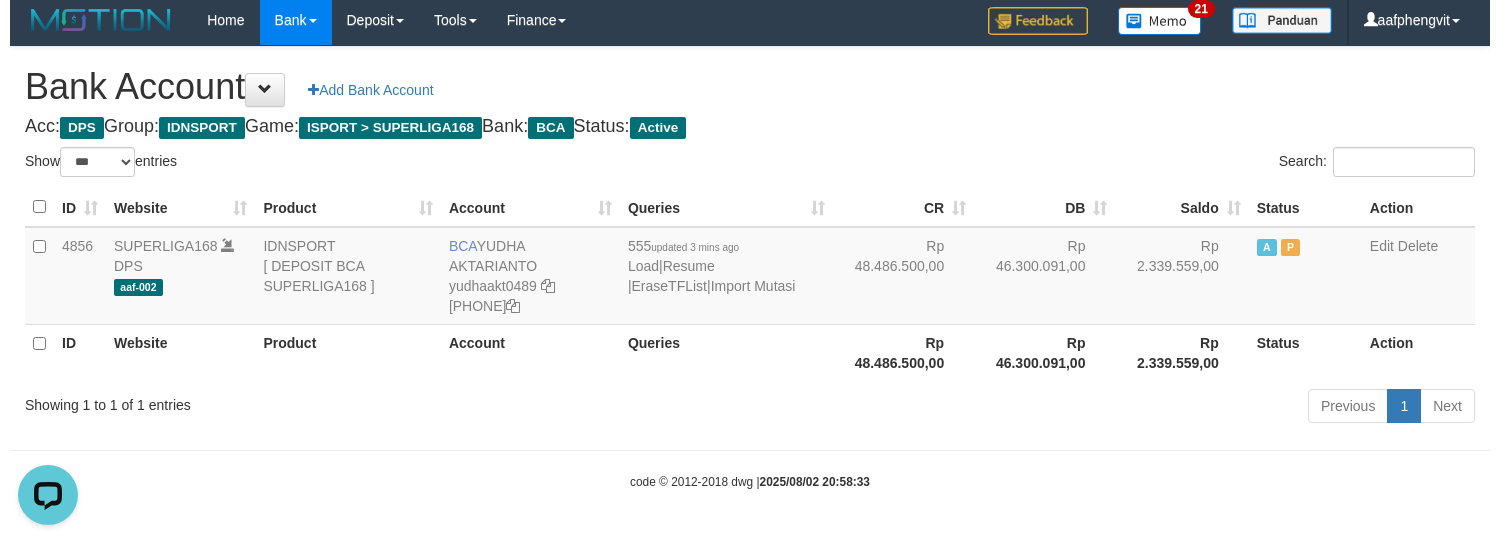 scroll, scrollTop: 0, scrollLeft: 0, axis: both 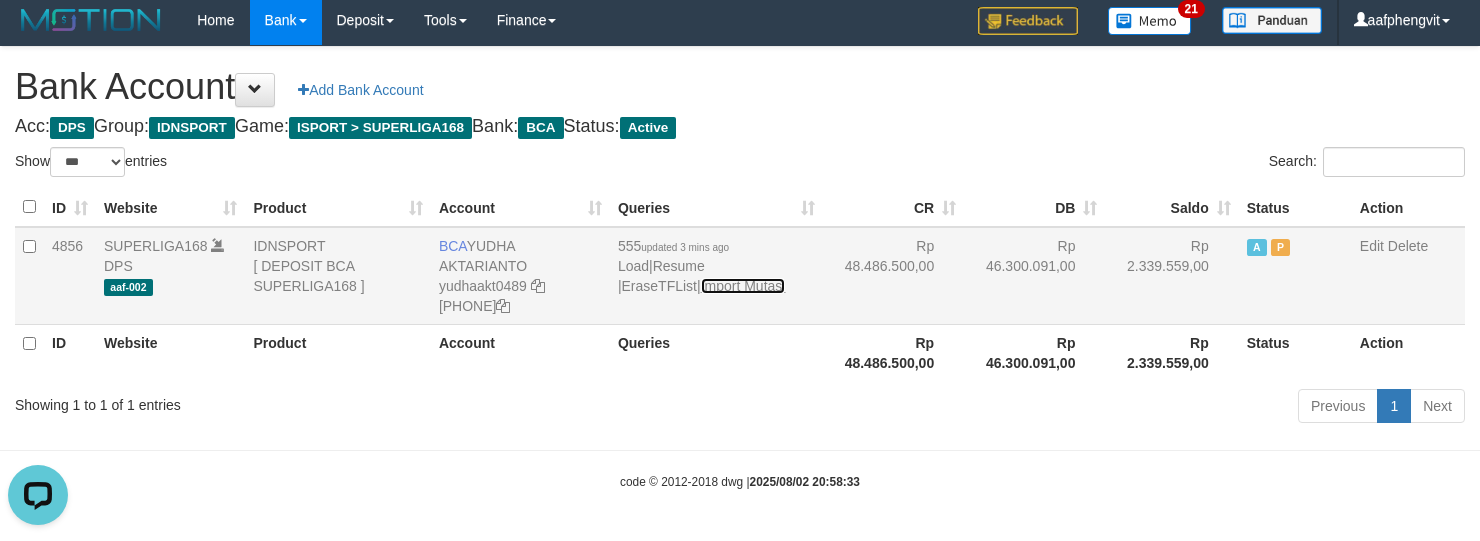click on "Import Mutasi" at bounding box center [743, 286] 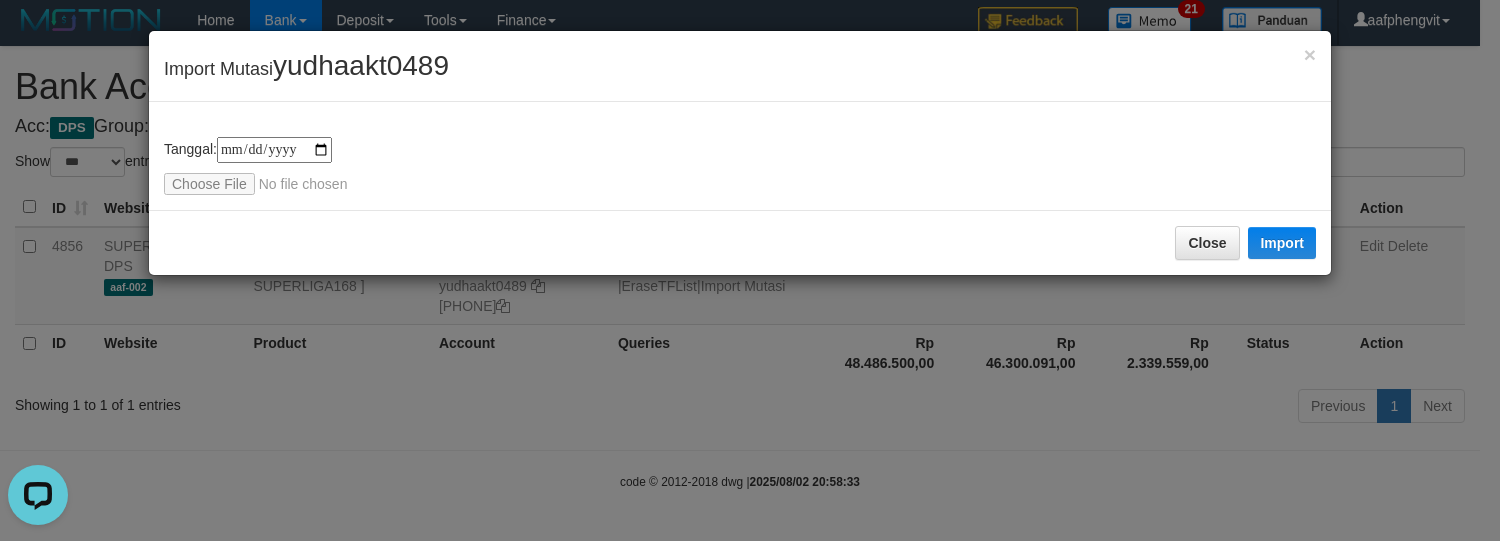 type on "**********" 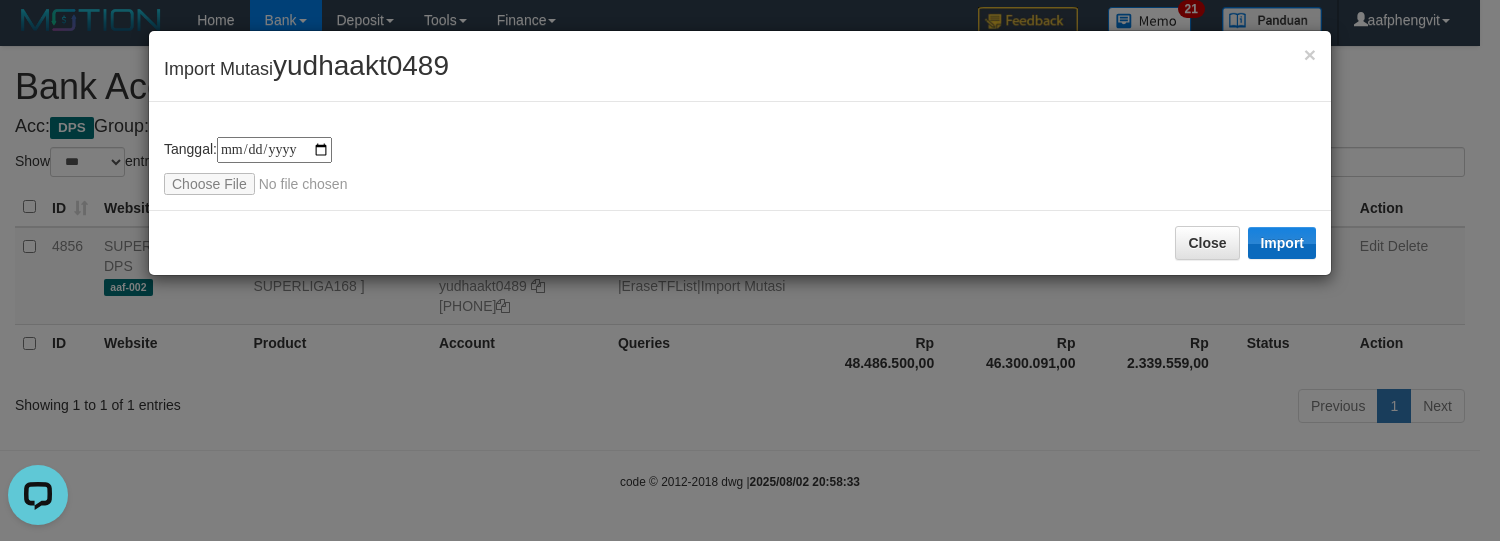 drag, startPoint x: 1302, startPoint y: 258, endPoint x: 1294, endPoint y: 244, distance: 16.124516 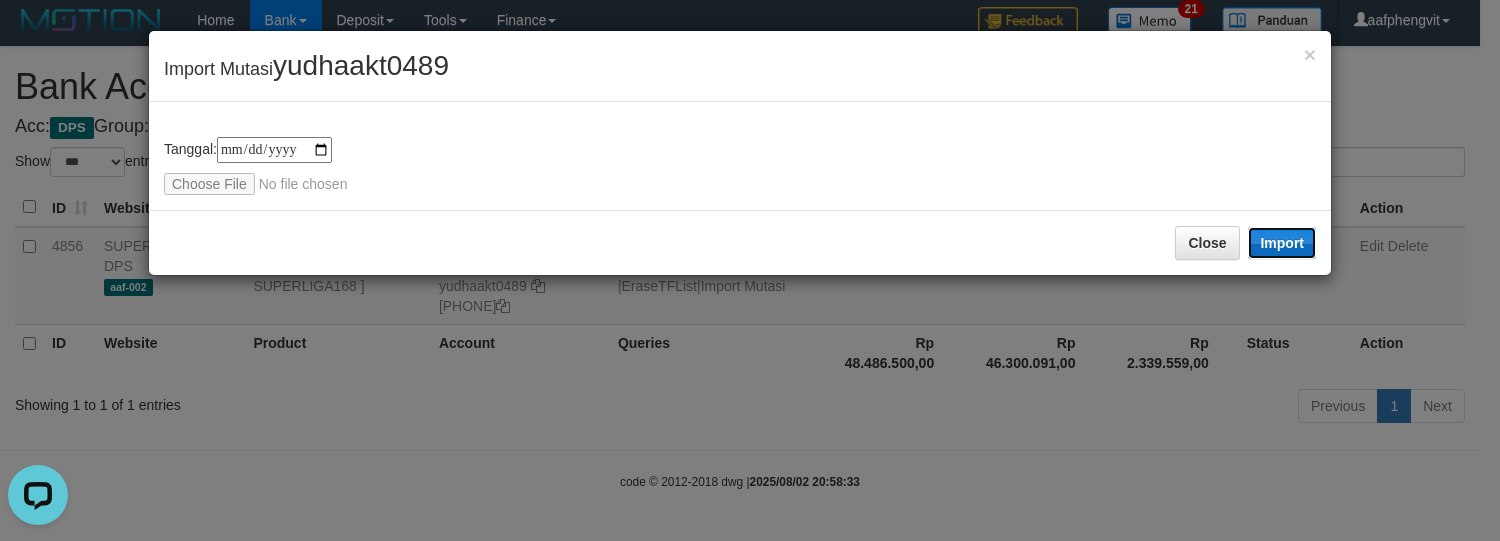 click on "Import" at bounding box center (1282, 243) 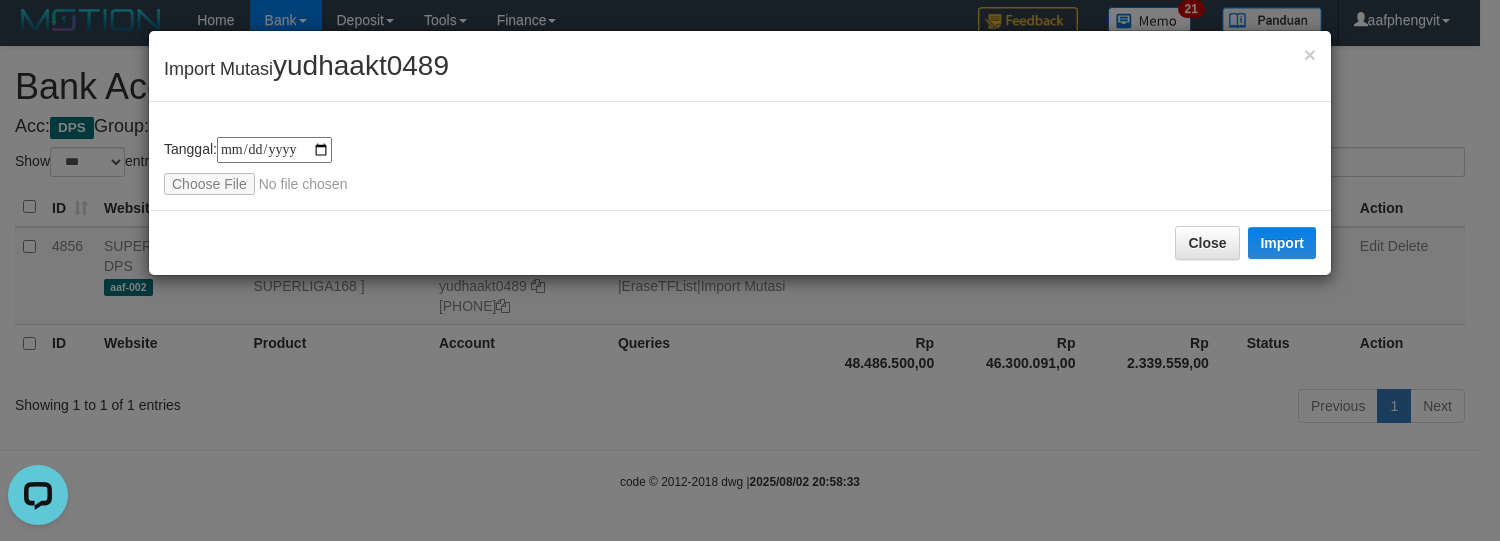 click on "**********" at bounding box center [740, 156] 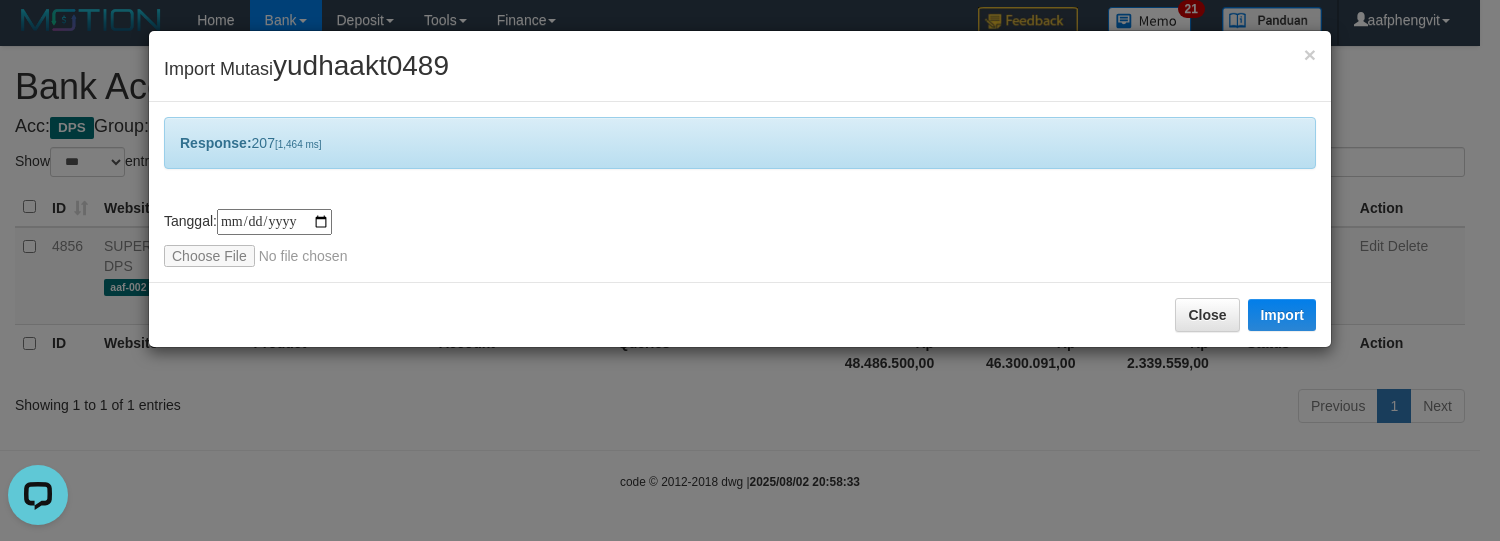 click on "×
Import Mutasi  yudhaakt0489" at bounding box center (740, 66) 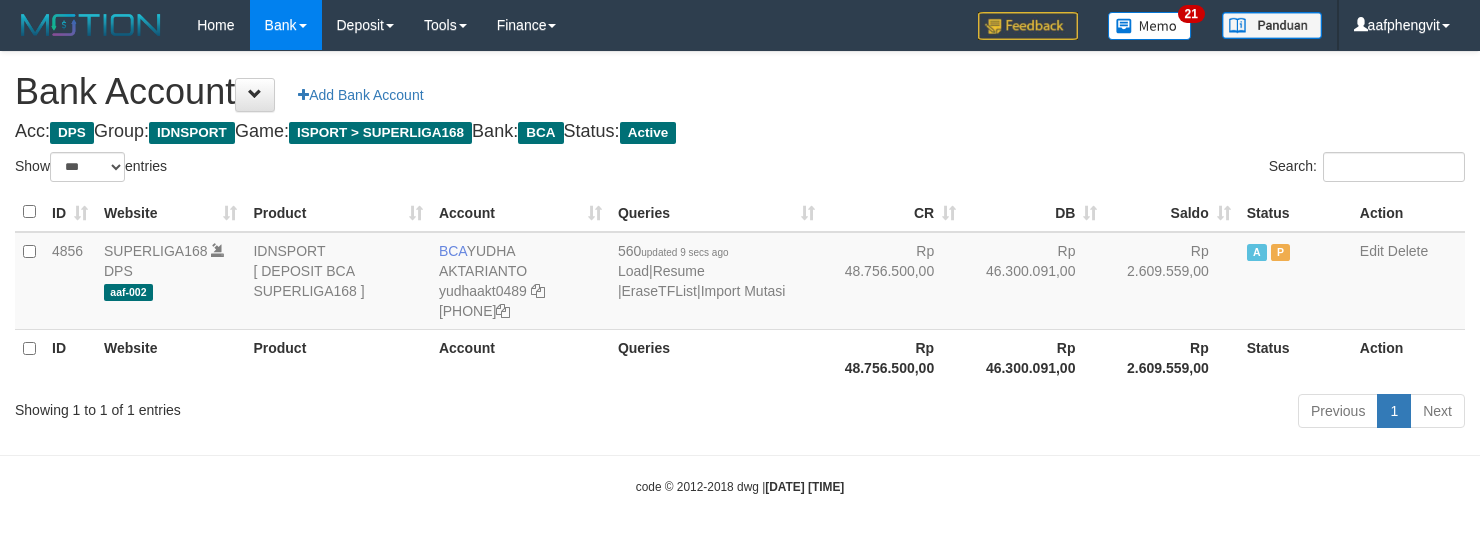 select on "***" 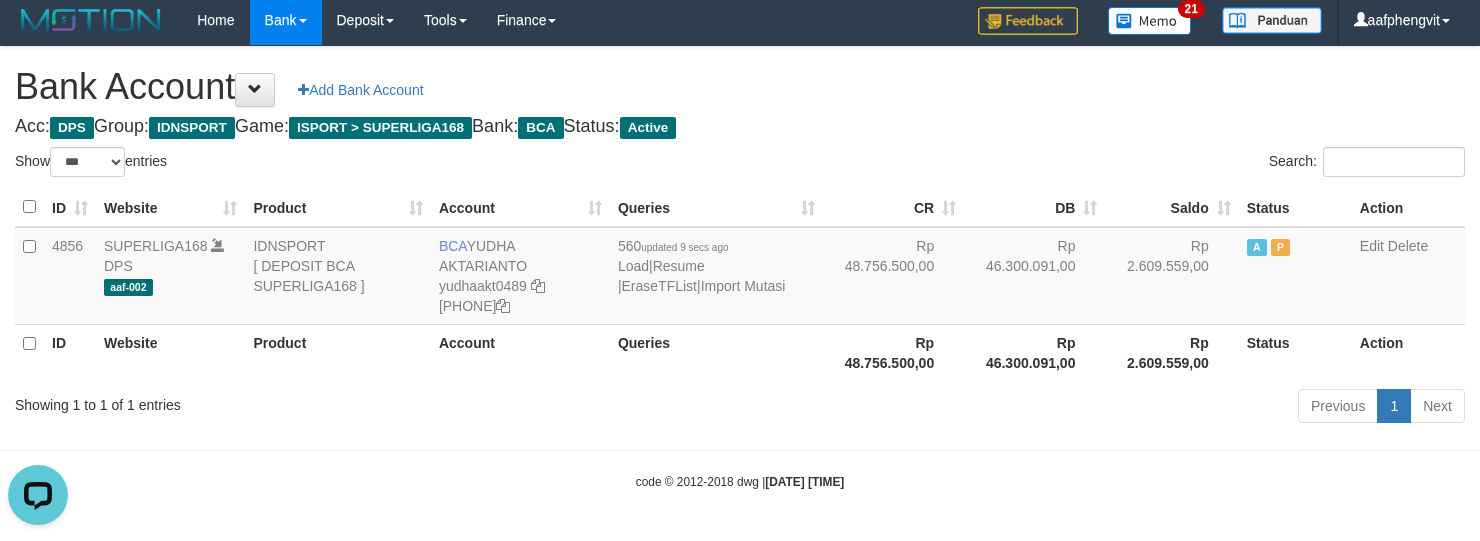 scroll, scrollTop: 0, scrollLeft: 0, axis: both 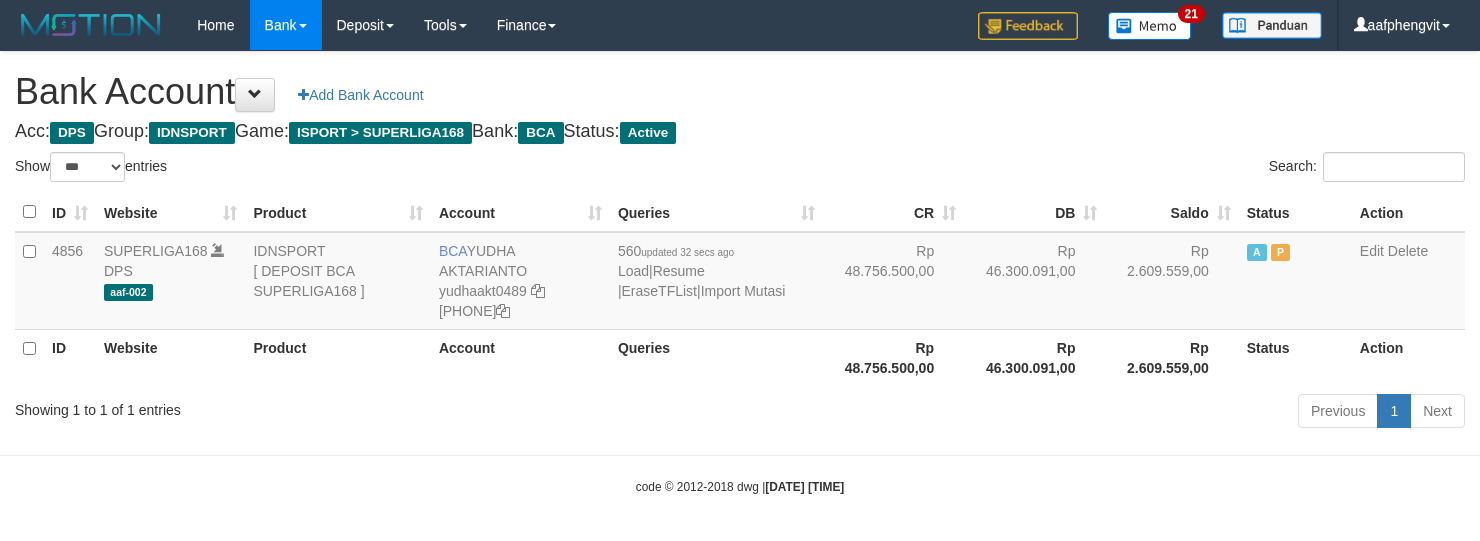select on "***" 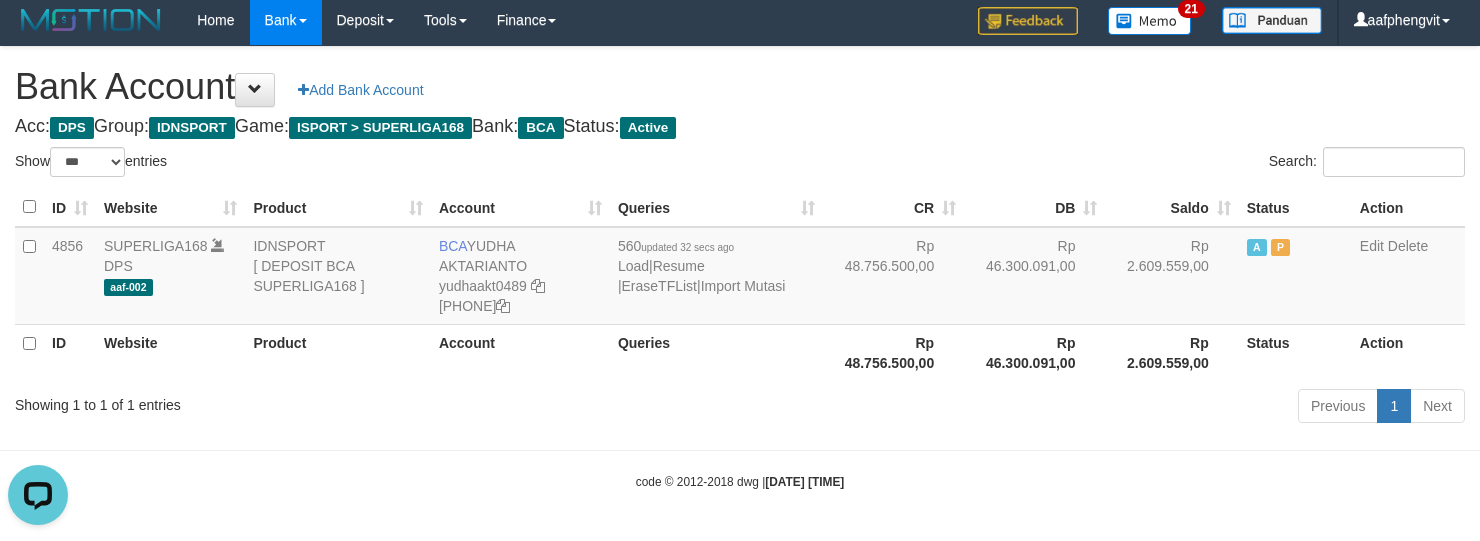 scroll, scrollTop: 0, scrollLeft: 0, axis: both 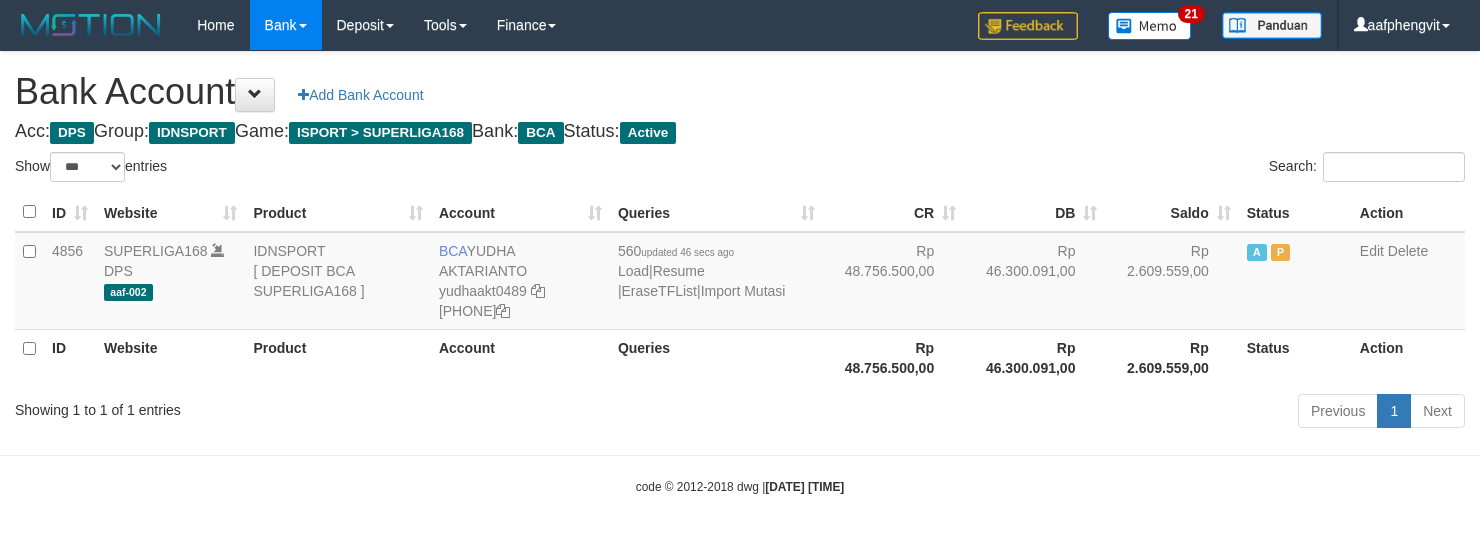 select on "***" 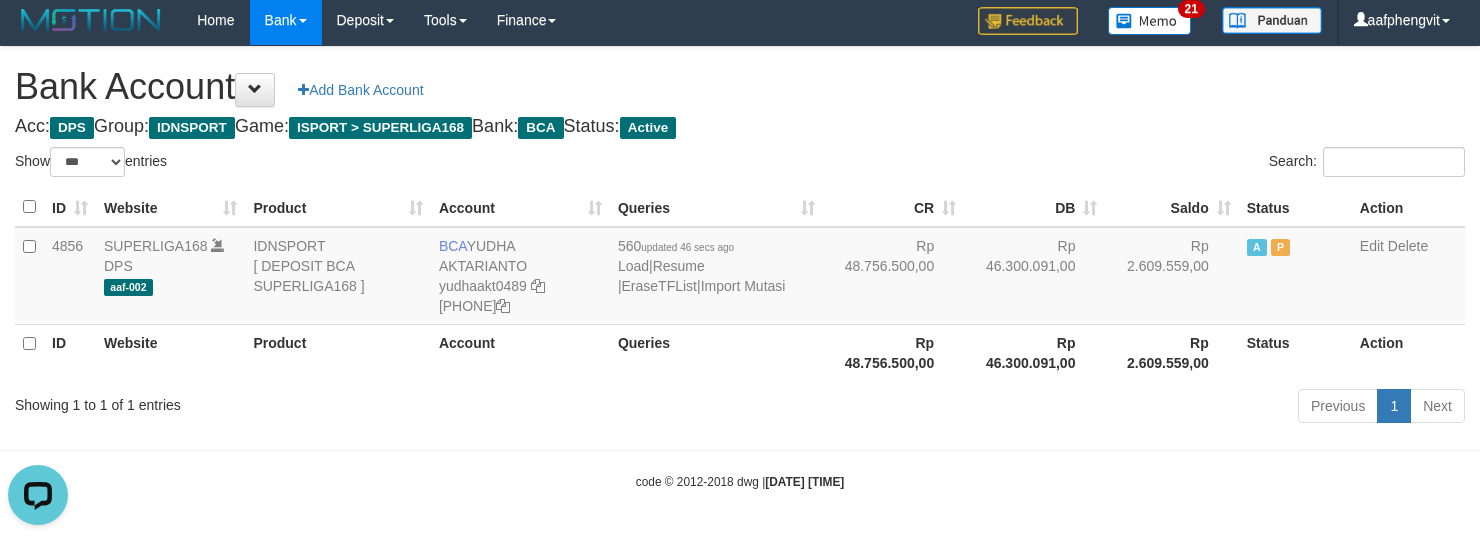scroll, scrollTop: 0, scrollLeft: 0, axis: both 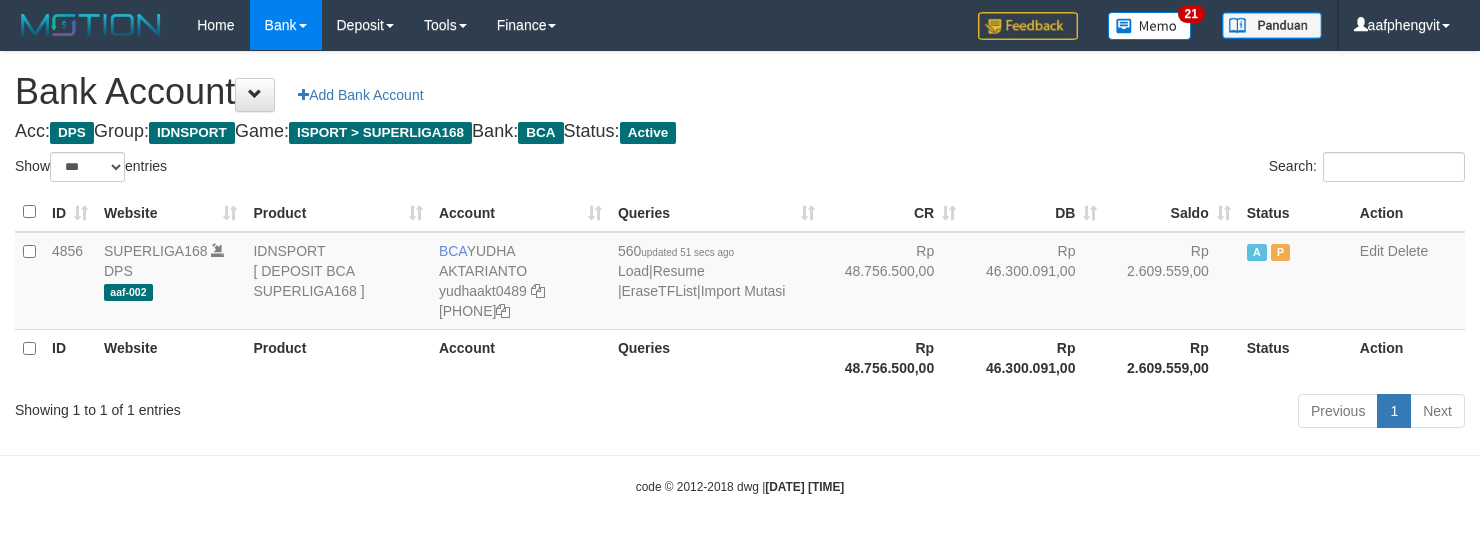select on "***" 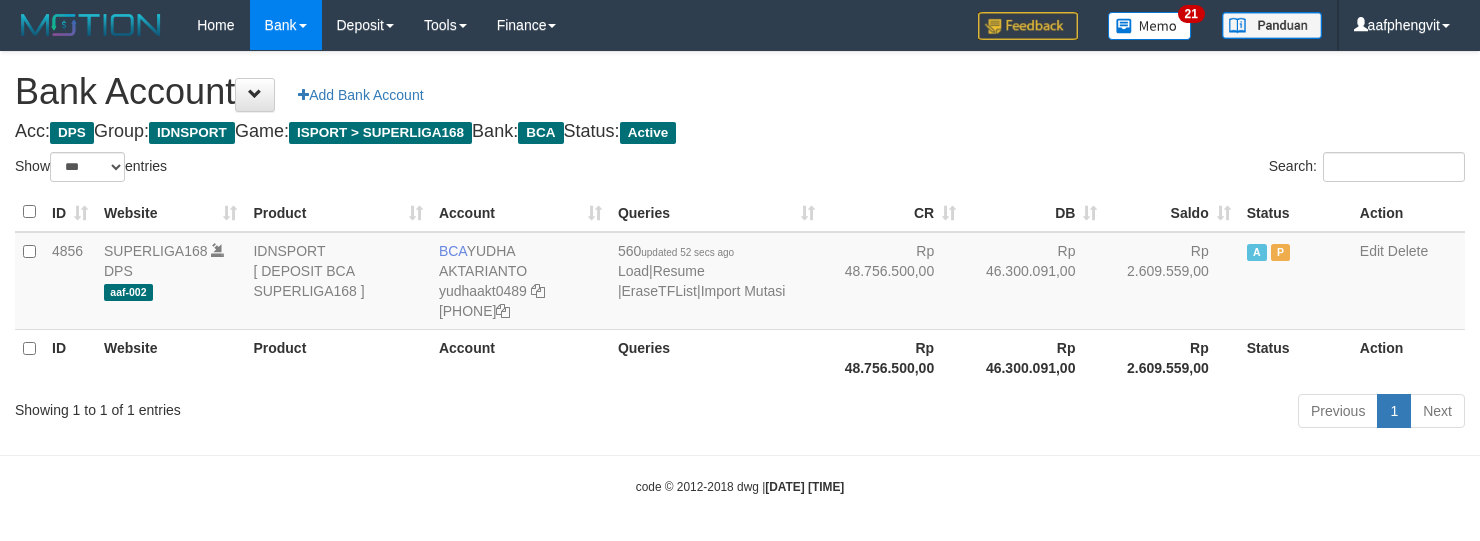 select on "***" 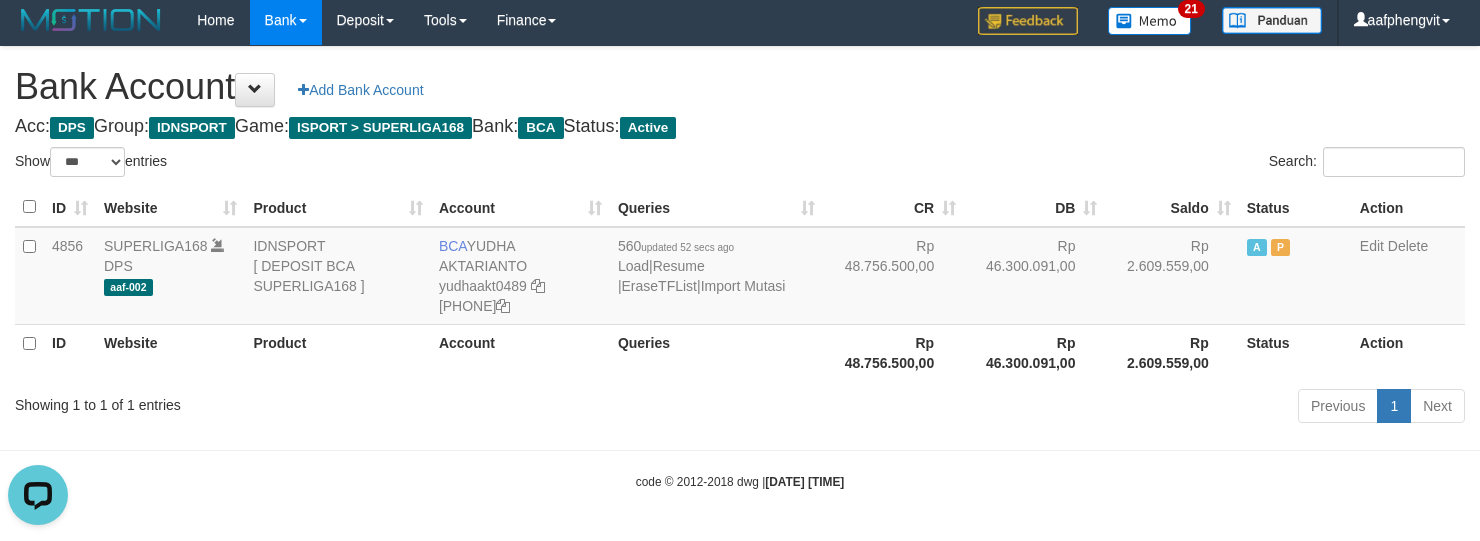 scroll, scrollTop: 0, scrollLeft: 0, axis: both 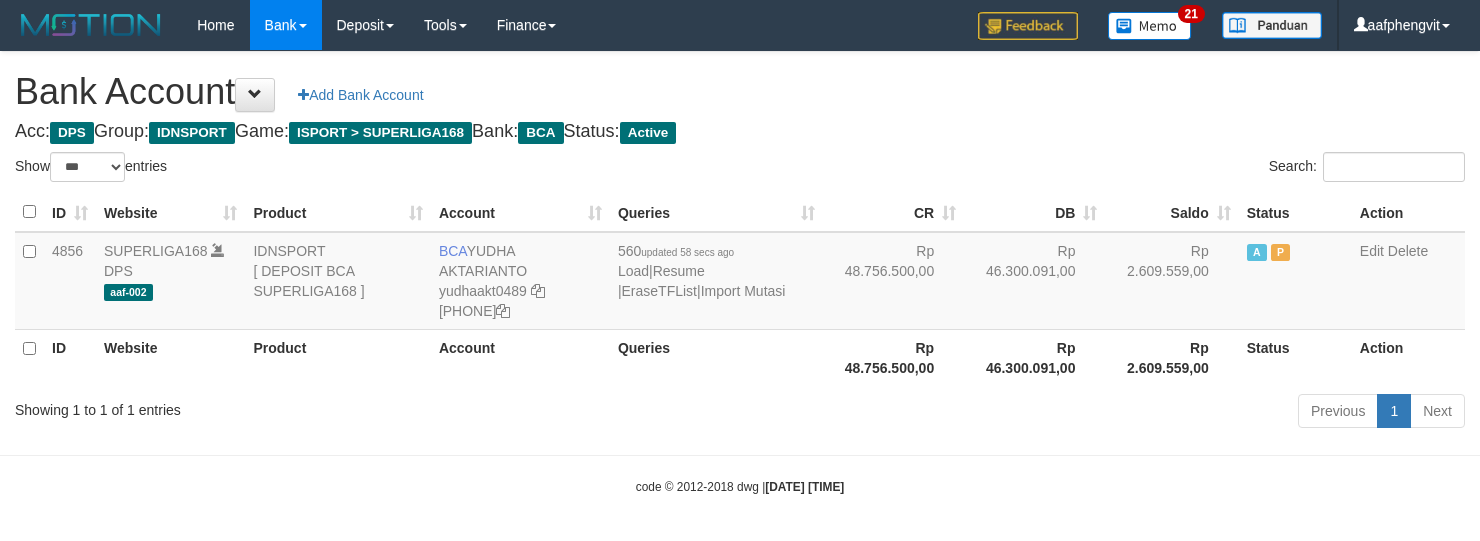select on "***" 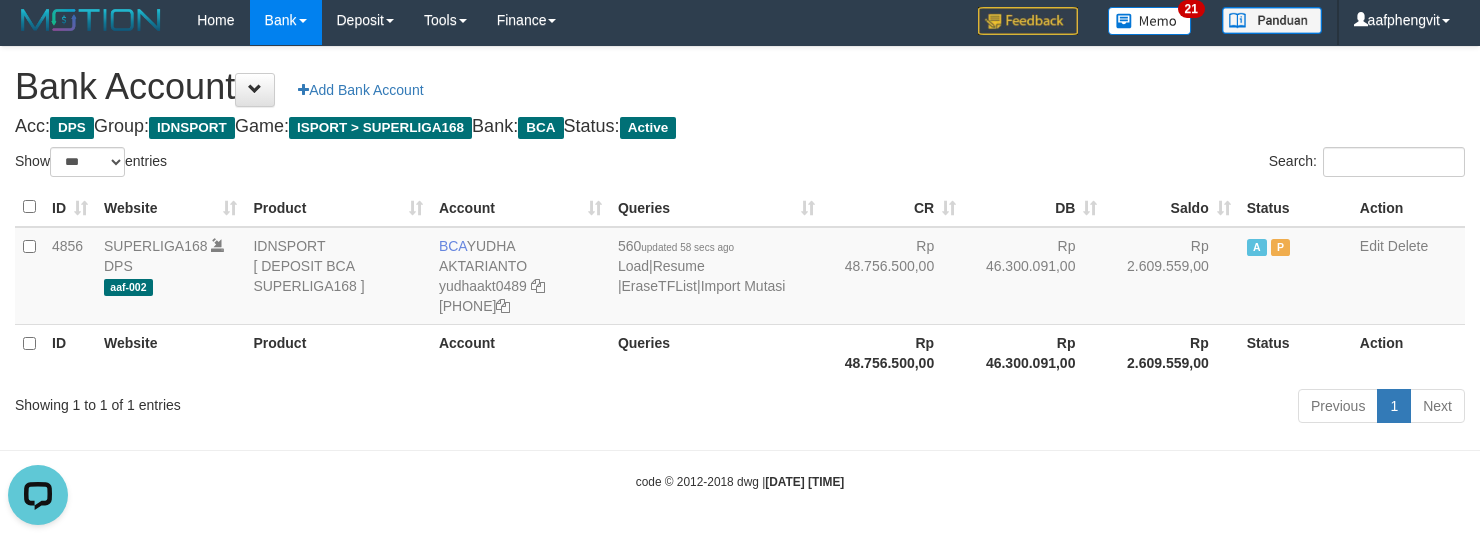 scroll, scrollTop: 0, scrollLeft: 0, axis: both 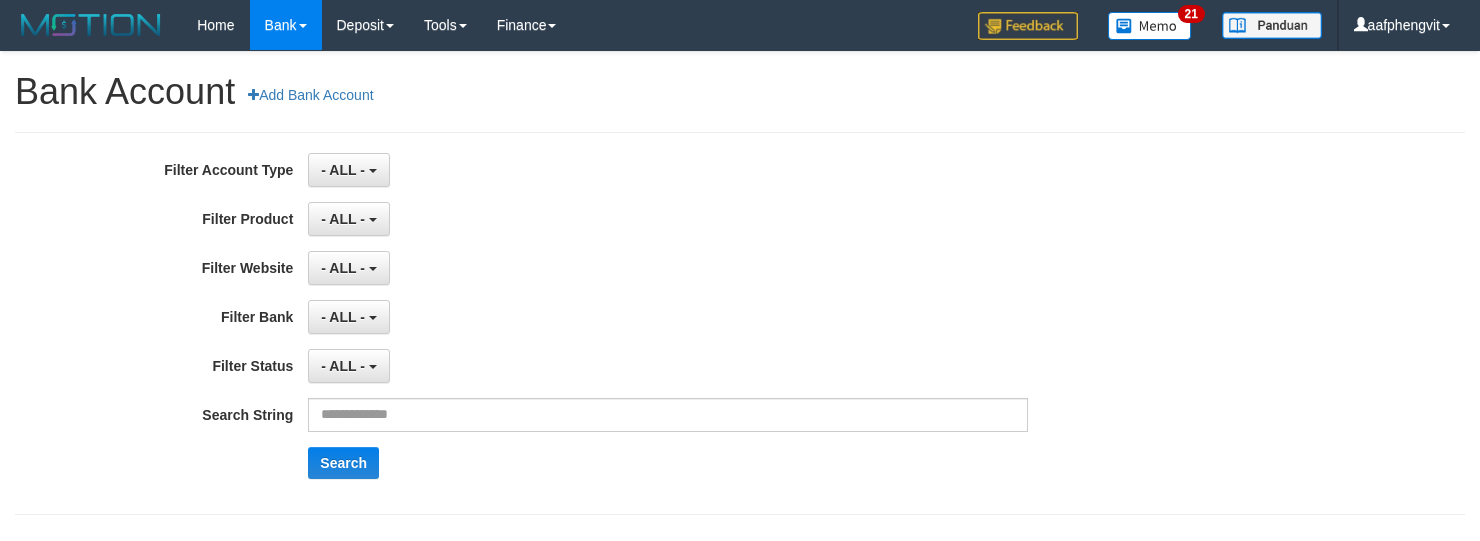 click on "Bank Account
Add Bank Account" at bounding box center [740, 92] 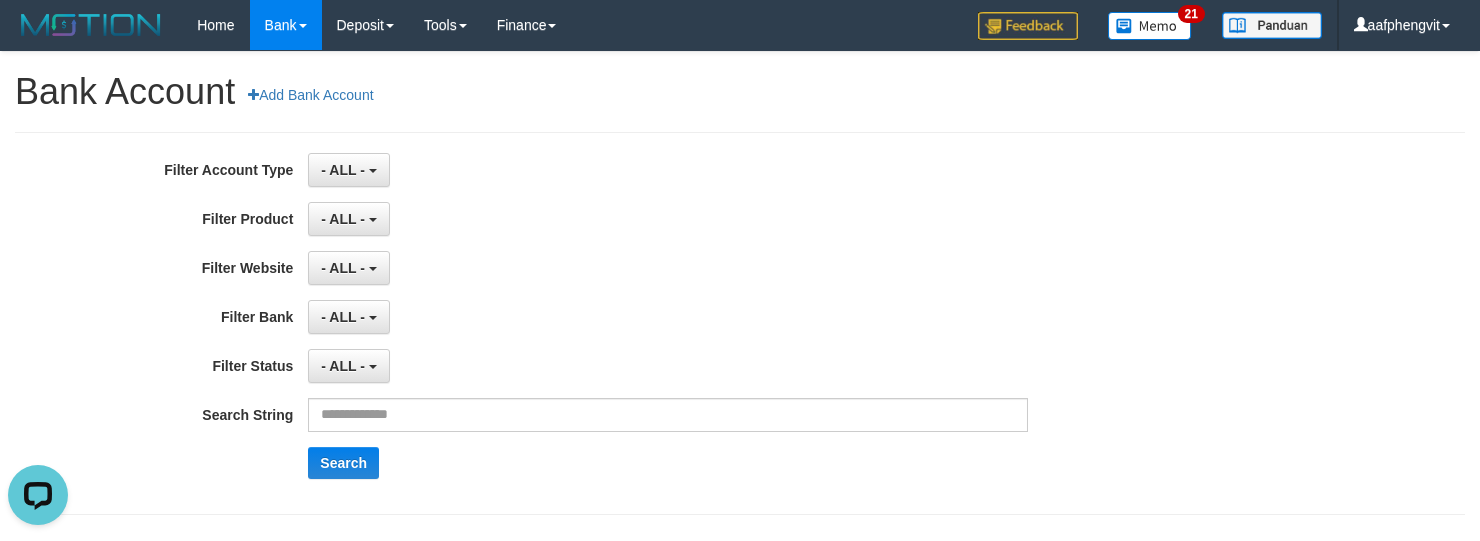 scroll, scrollTop: 0, scrollLeft: 0, axis: both 